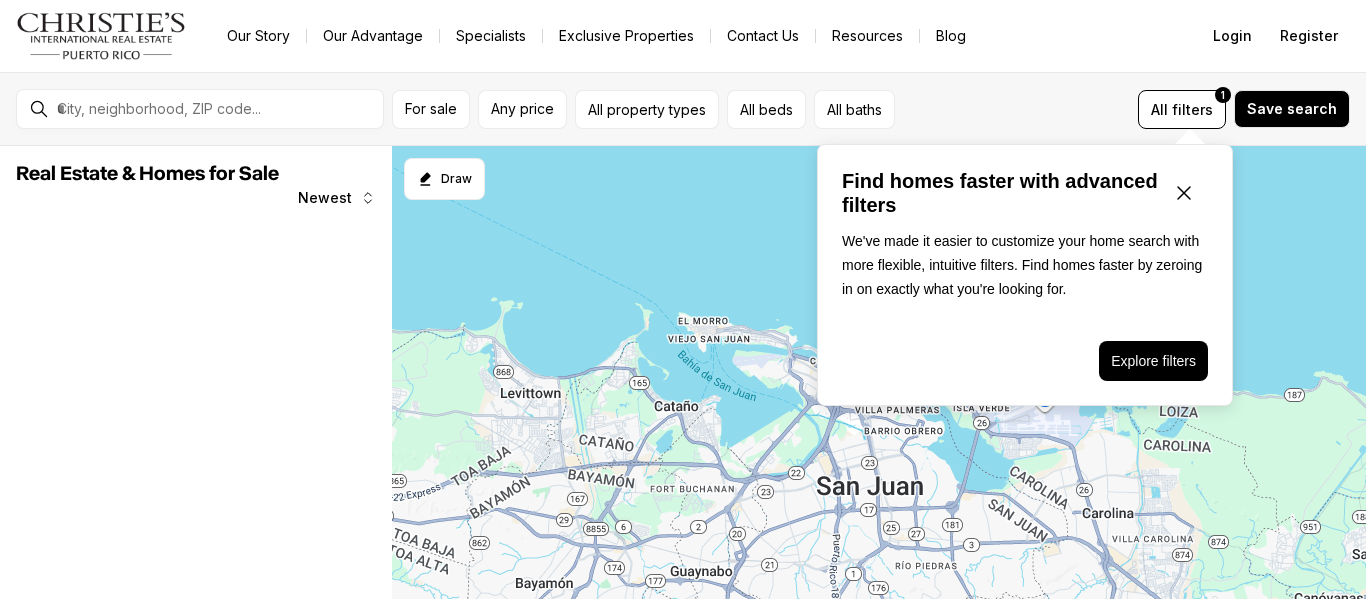 scroll, scrollTop: 0, scrollLeft: 0, axis: both 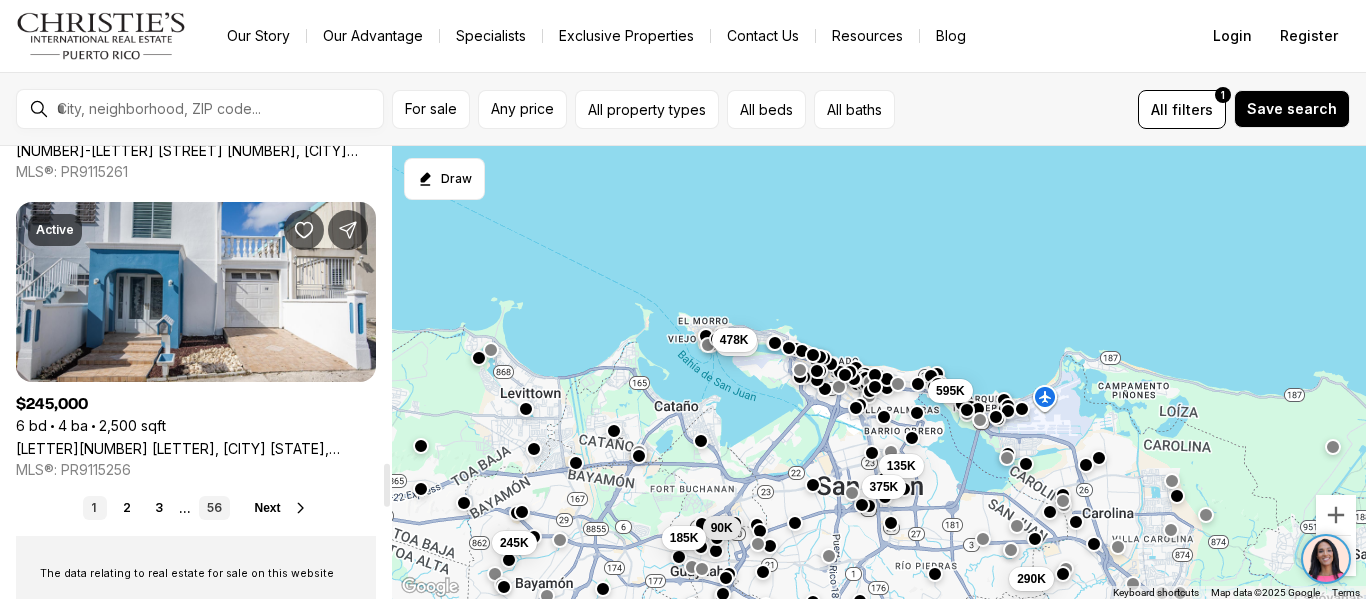 click on "Next" at bounding box center [267, 508] 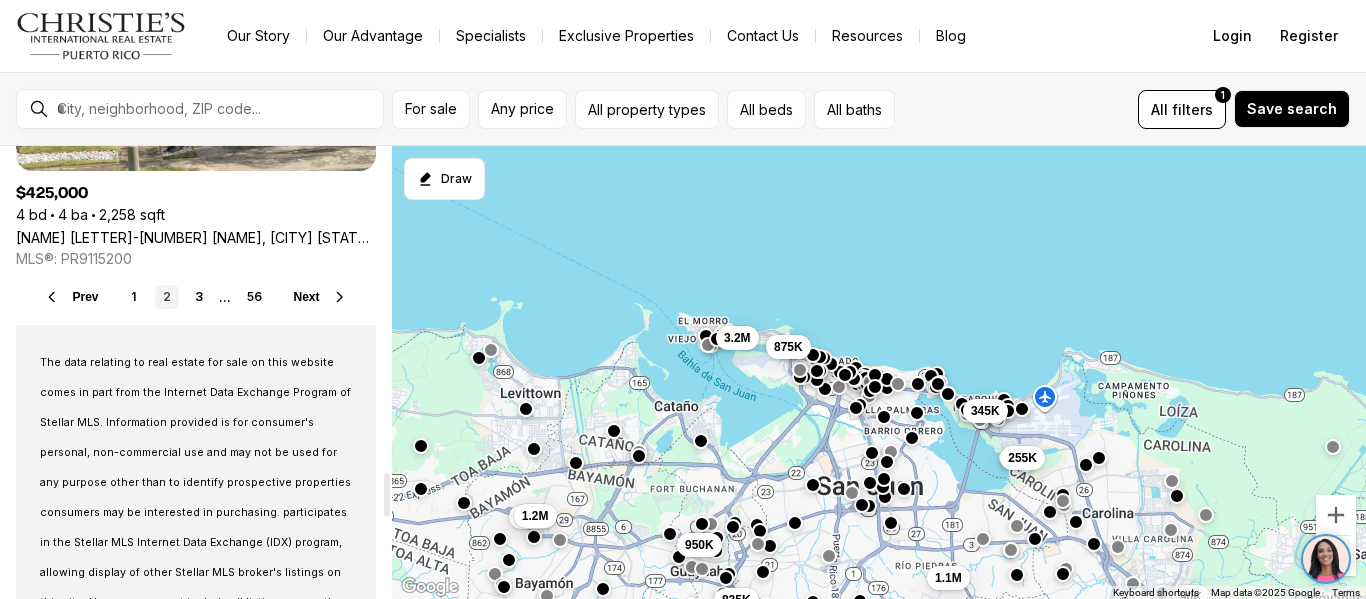 scroll, scrollTop: 3400, scrollLeft: 0, axis: vertical 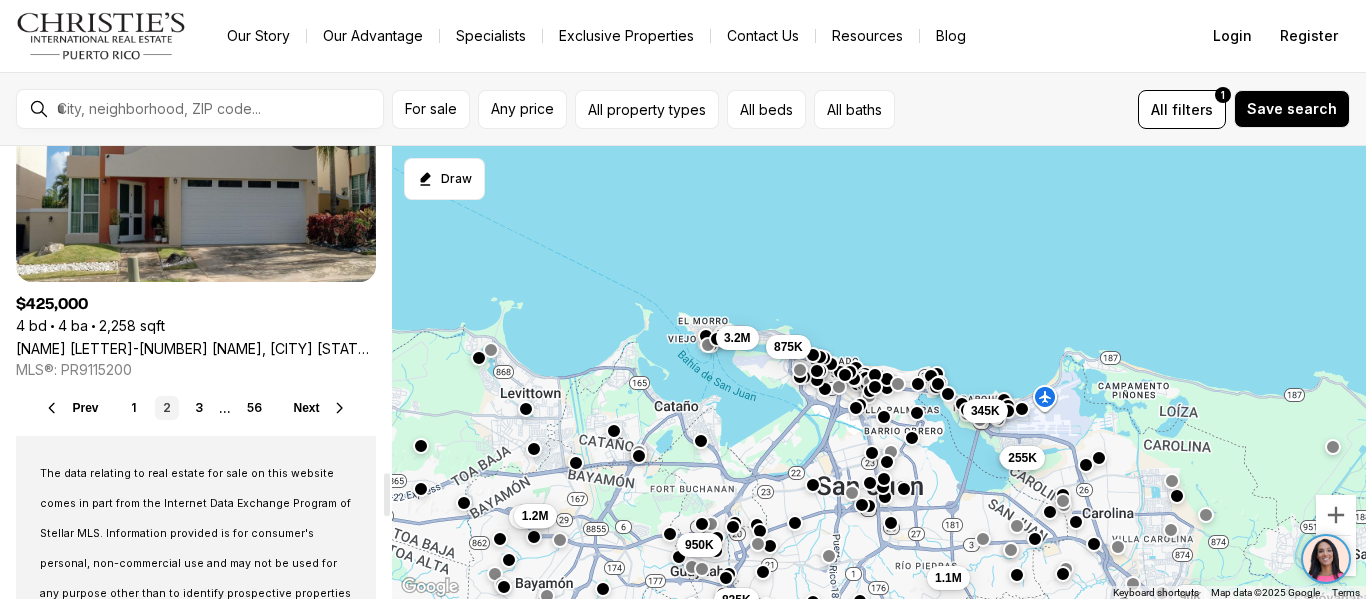 click on "Next" at bounding box center (307, 408) 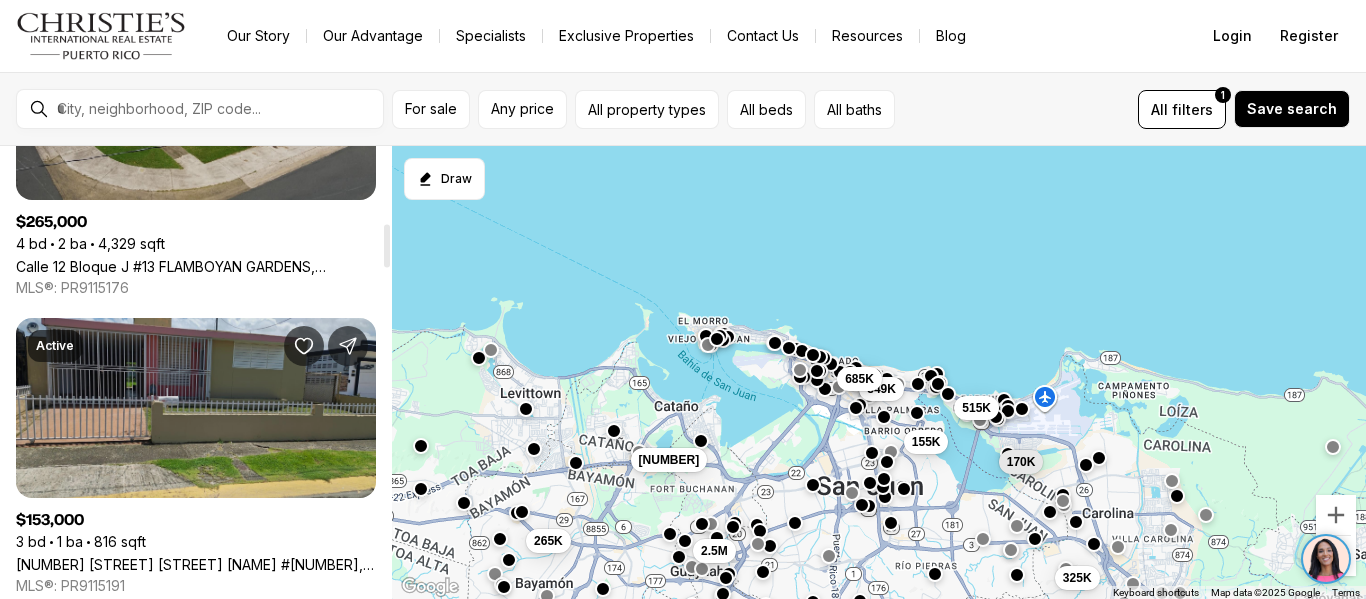 scroll, scrollTop: 900, scrollLeft: 0, axis: vertical 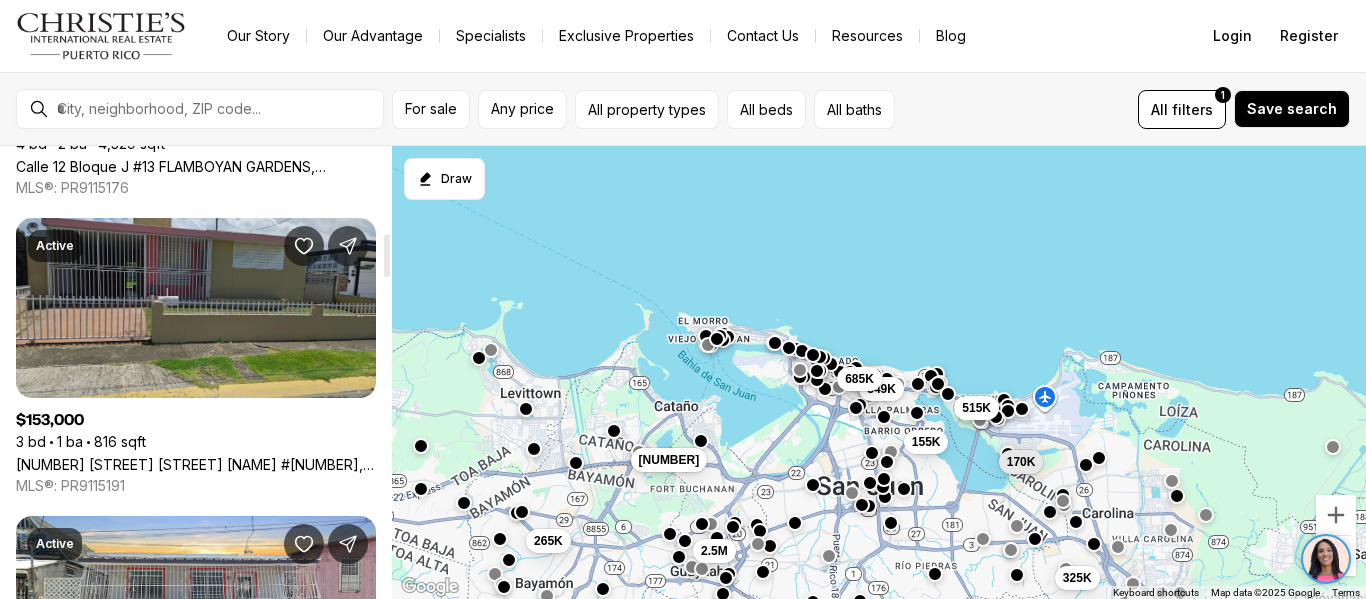 click on "[NUMBER] [STREET] [NUMBER] [CITY] [STATE], [POSTAL_CODE]" at bounding box center [196, 464] 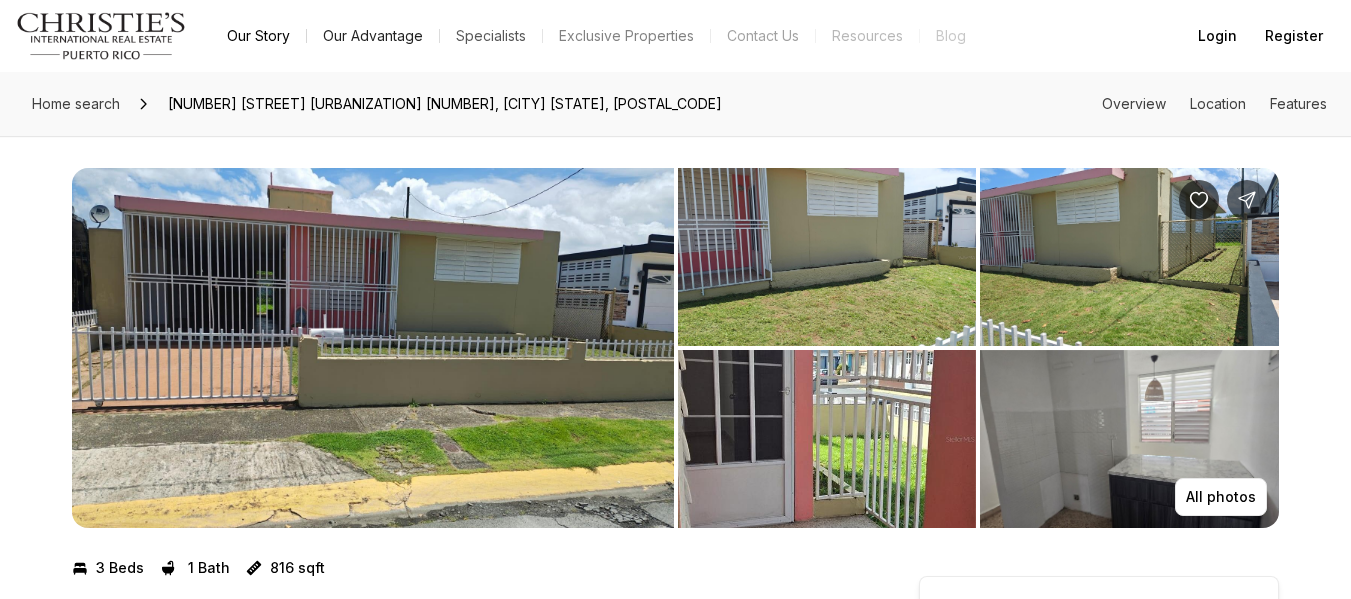 scroll, scrollTop: 0, scrollLeft: 0, axis: both 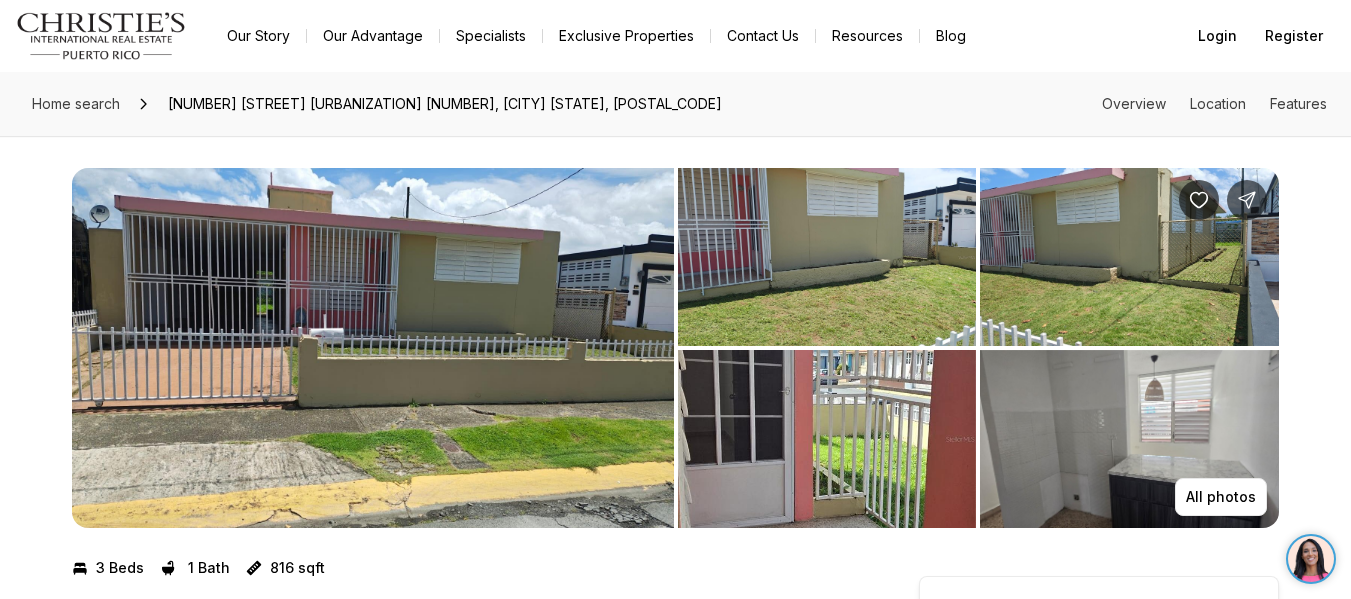 click at bounding box center (373, 348) 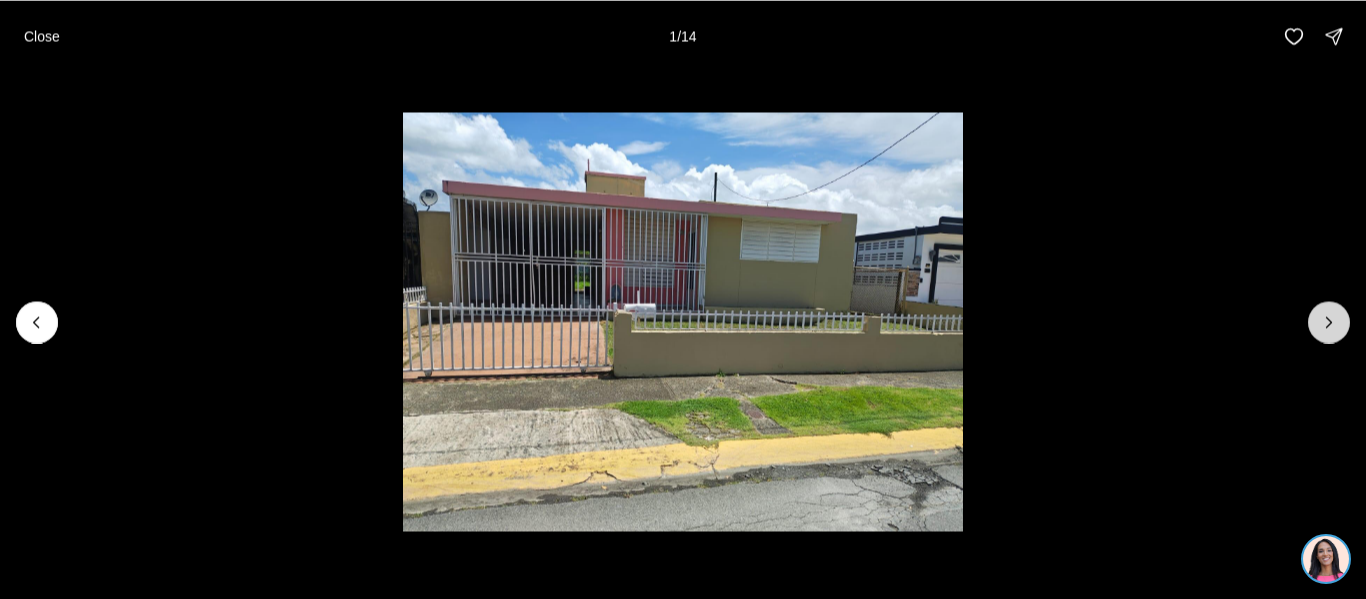 click 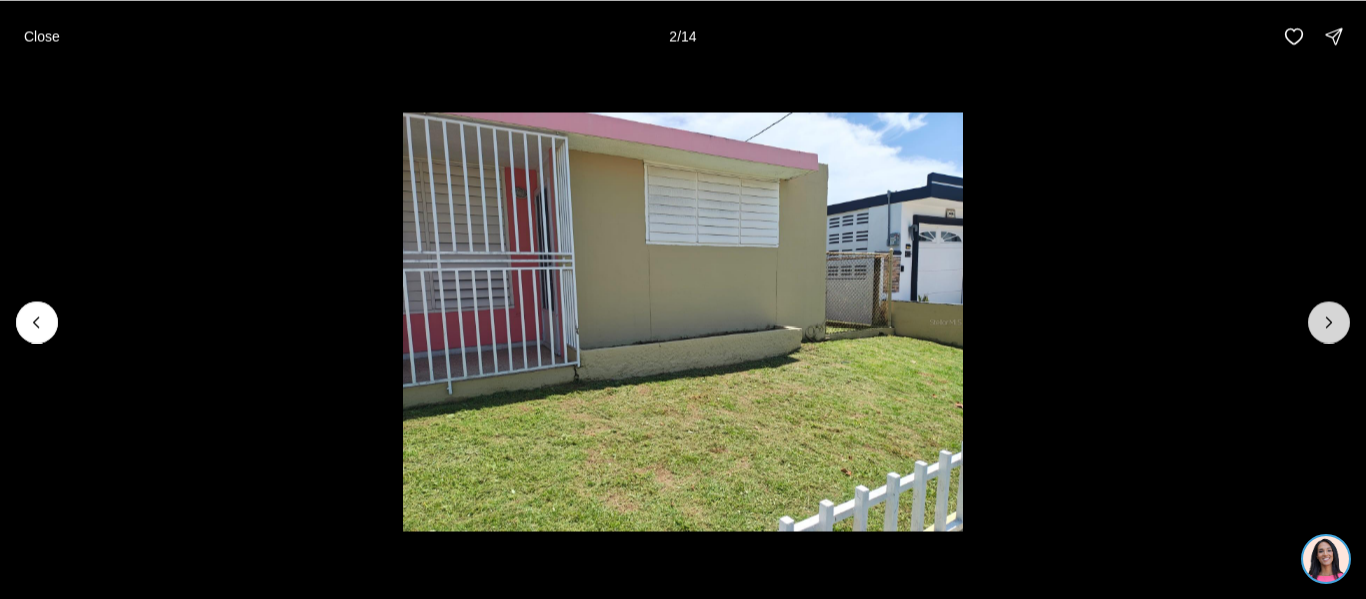 click 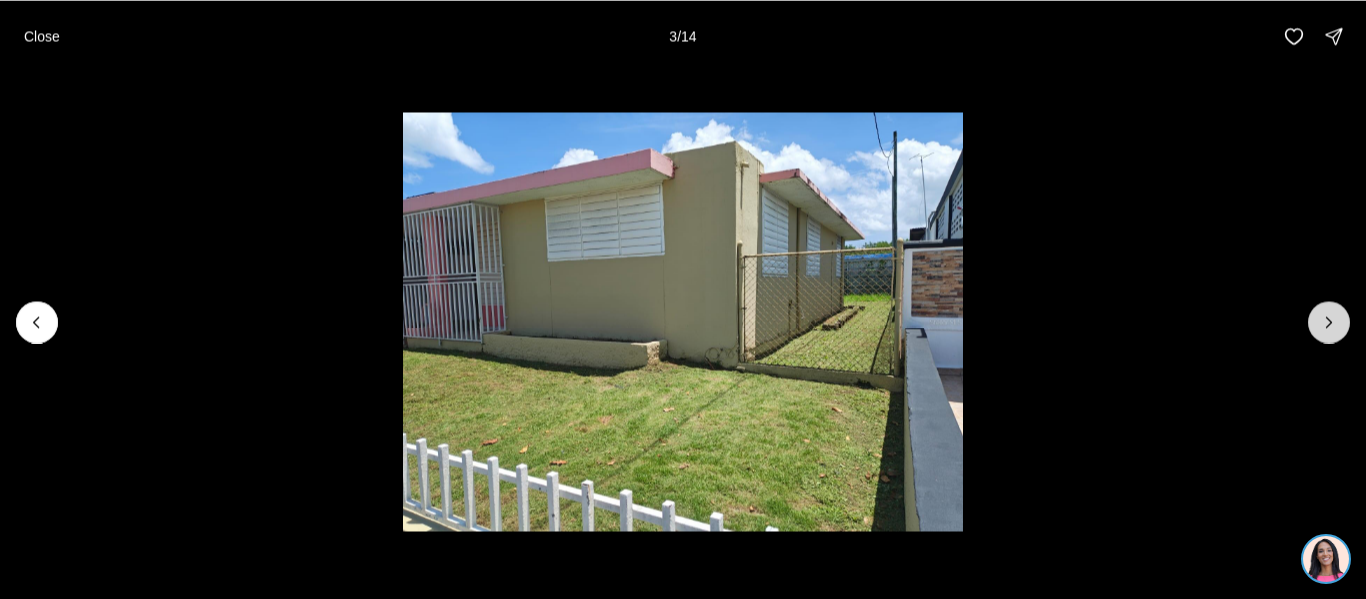 click at bounding box center (1329, 322) 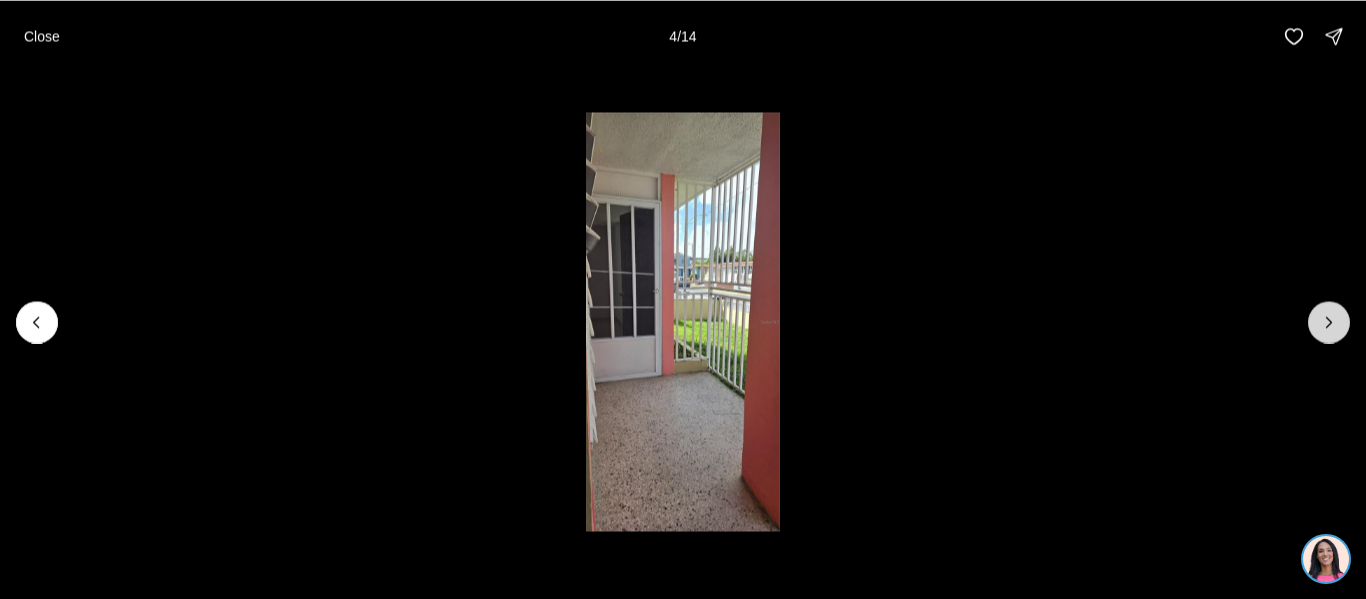 click at bounding box center [1329, 322] 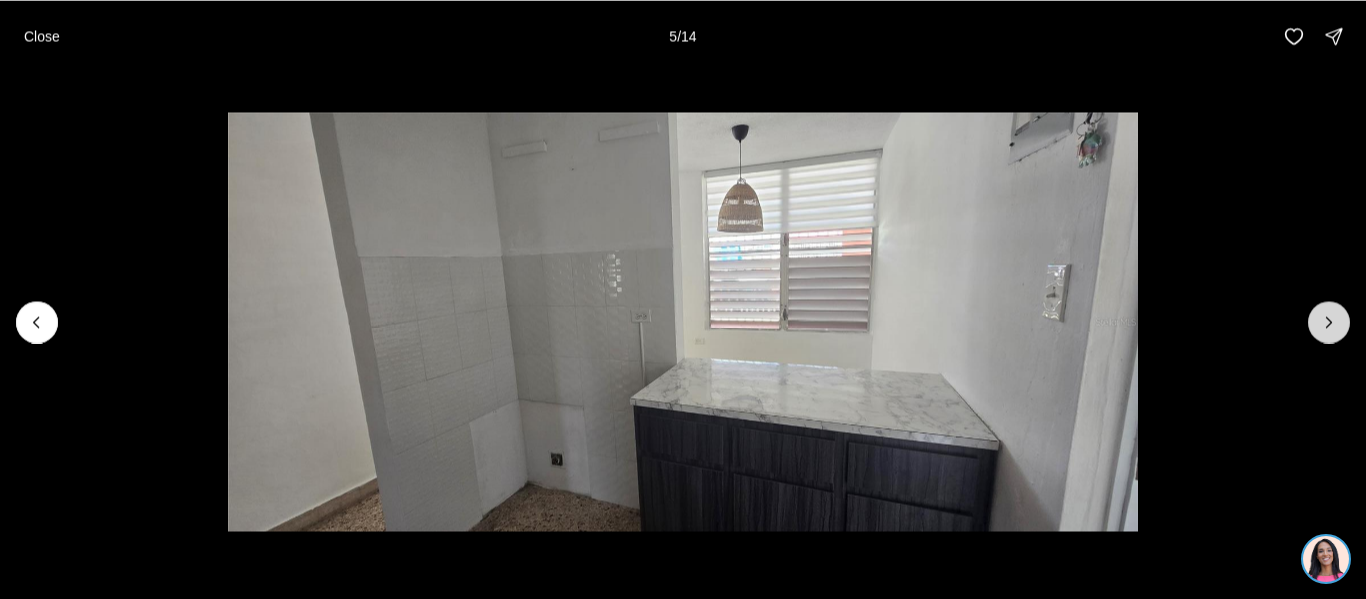 click at bounding box center (1329, 322) 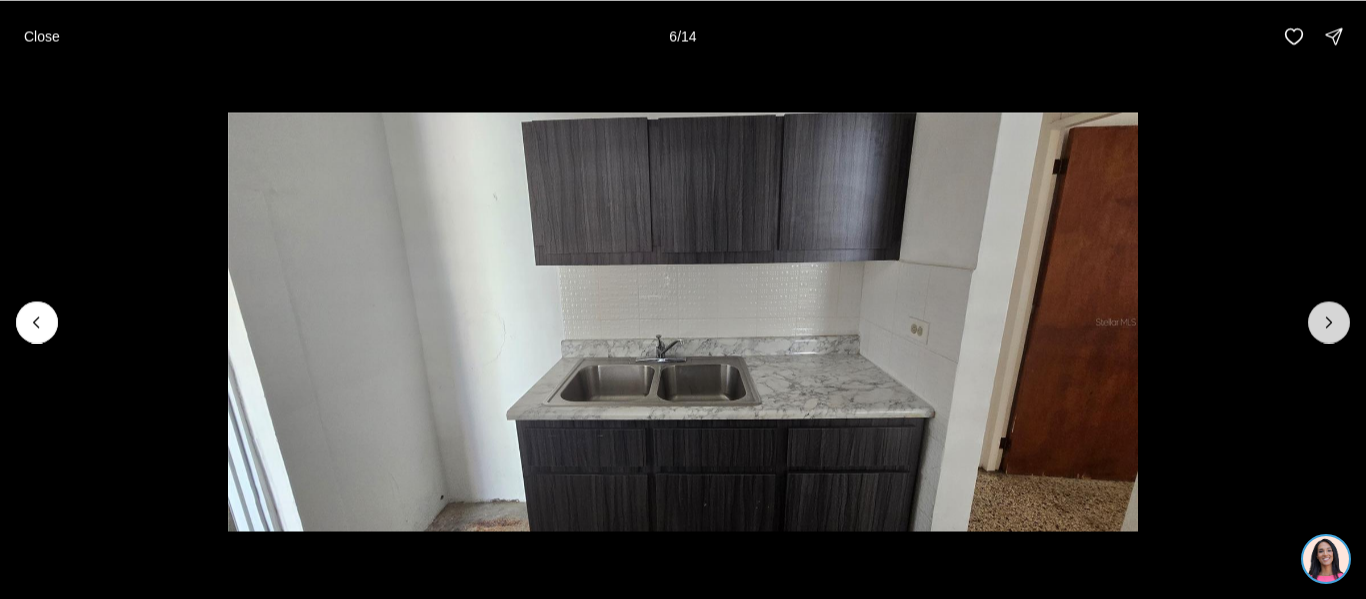 click at bounding box center [1329, 322] 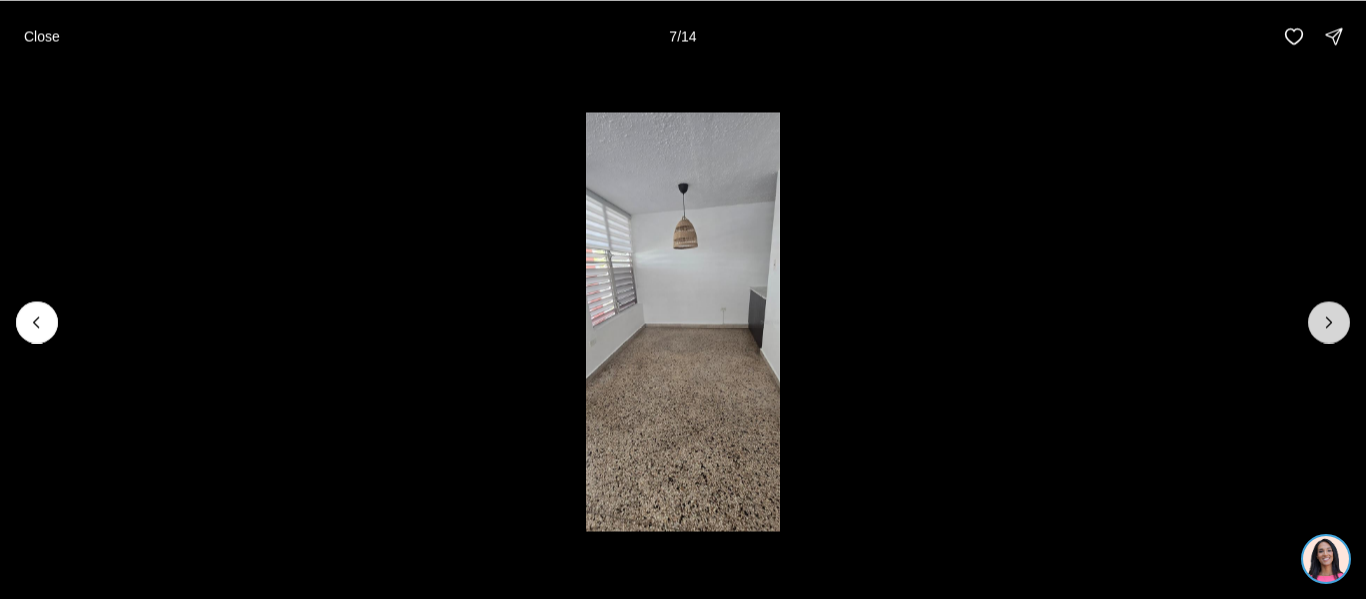click at bounding box center [1329, 322] 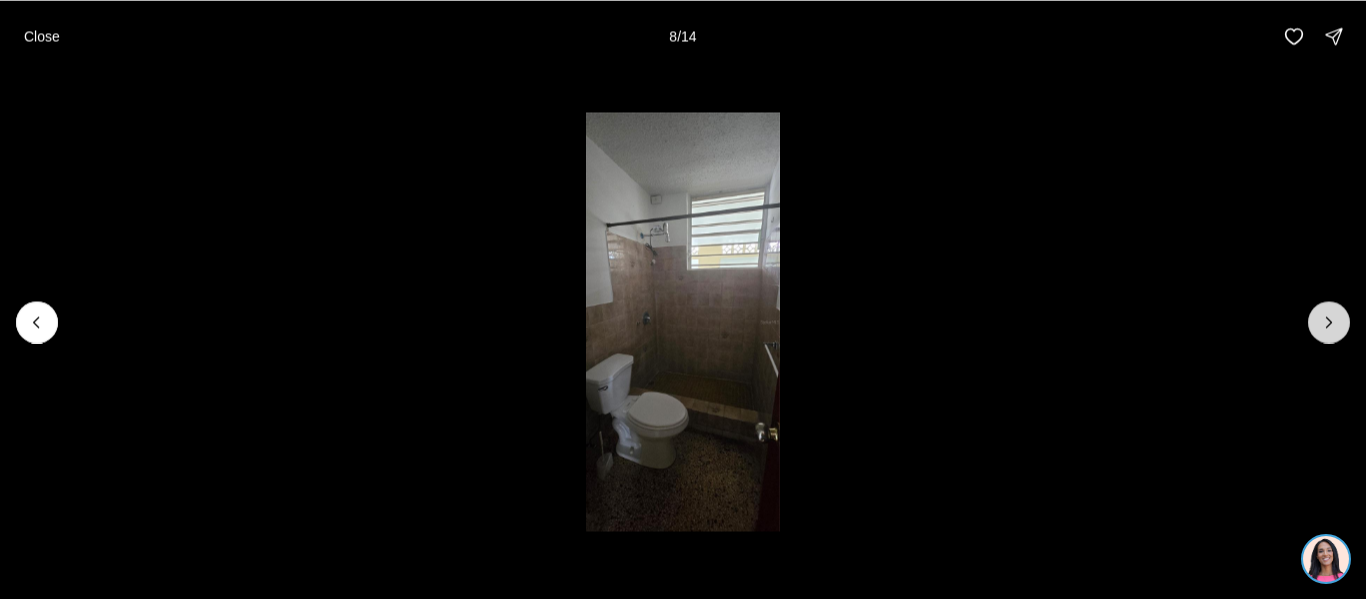 click at bounding box center (1329, 322) 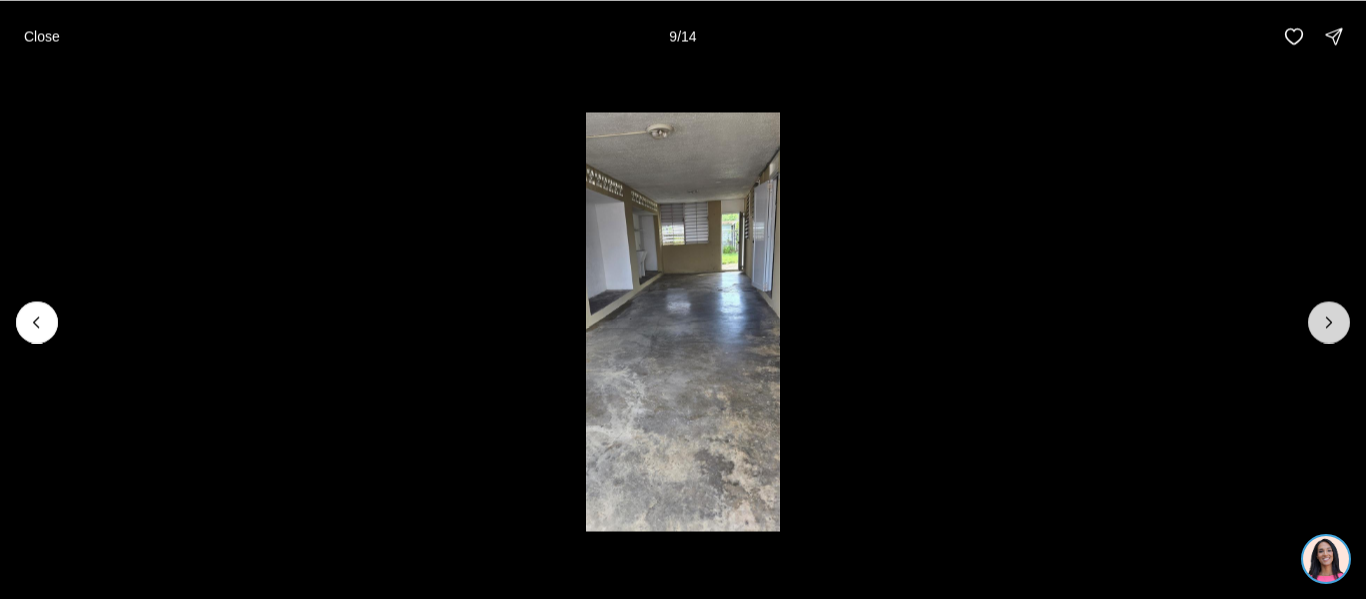 click at bounding box center [1329, 322] 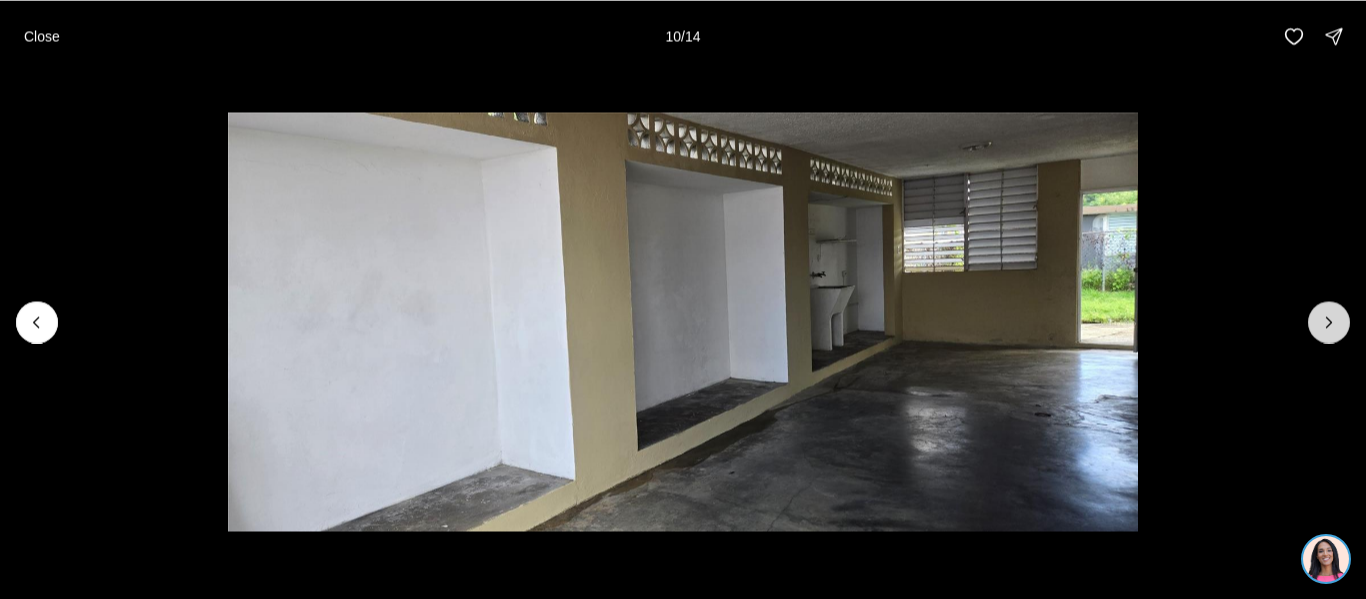 click at bounding box center (1329, 322) 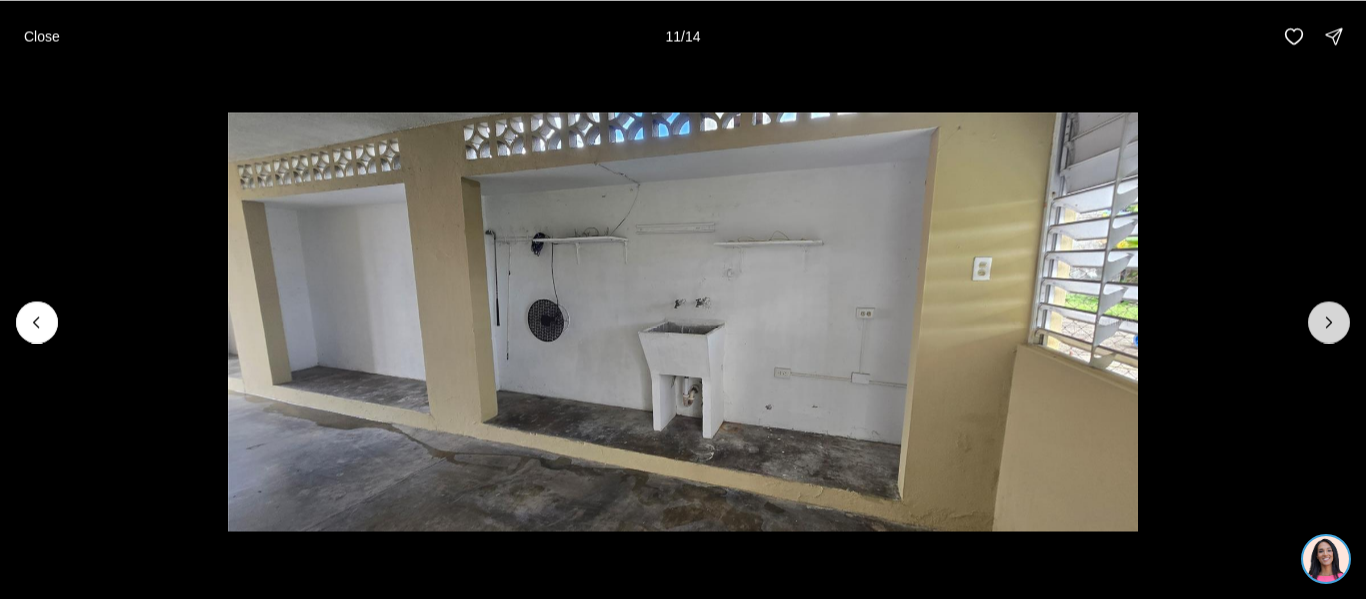click at bounding box center [1329, 322] 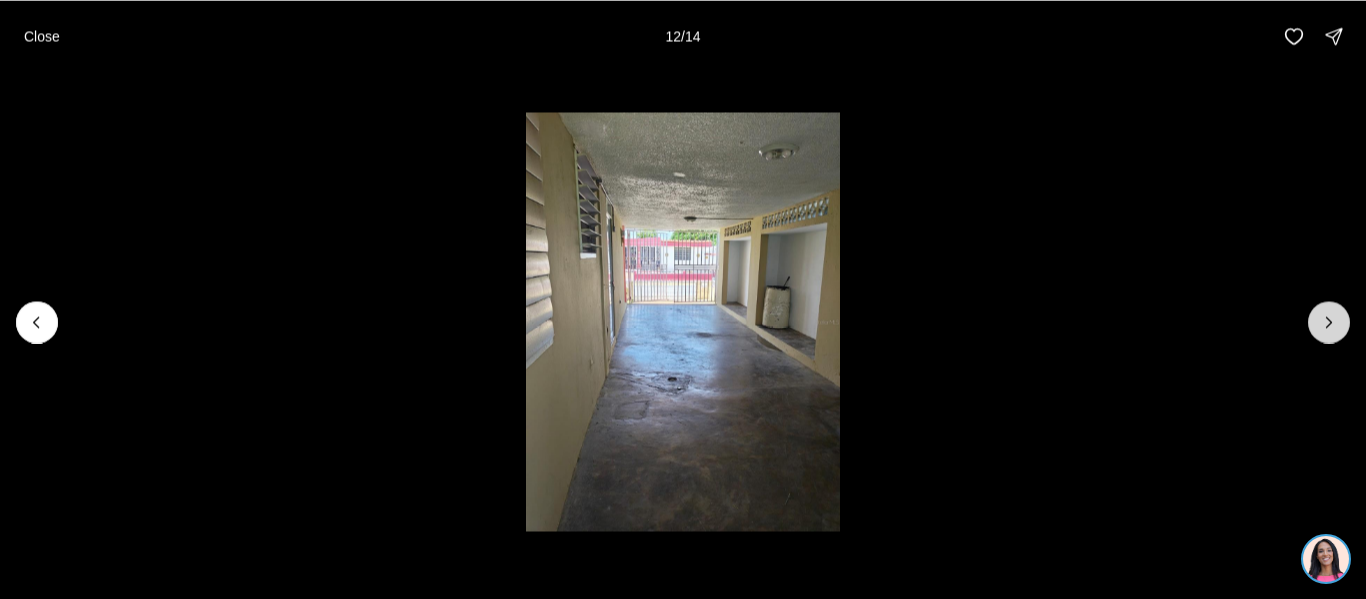click at bounding box center (1329, 322) 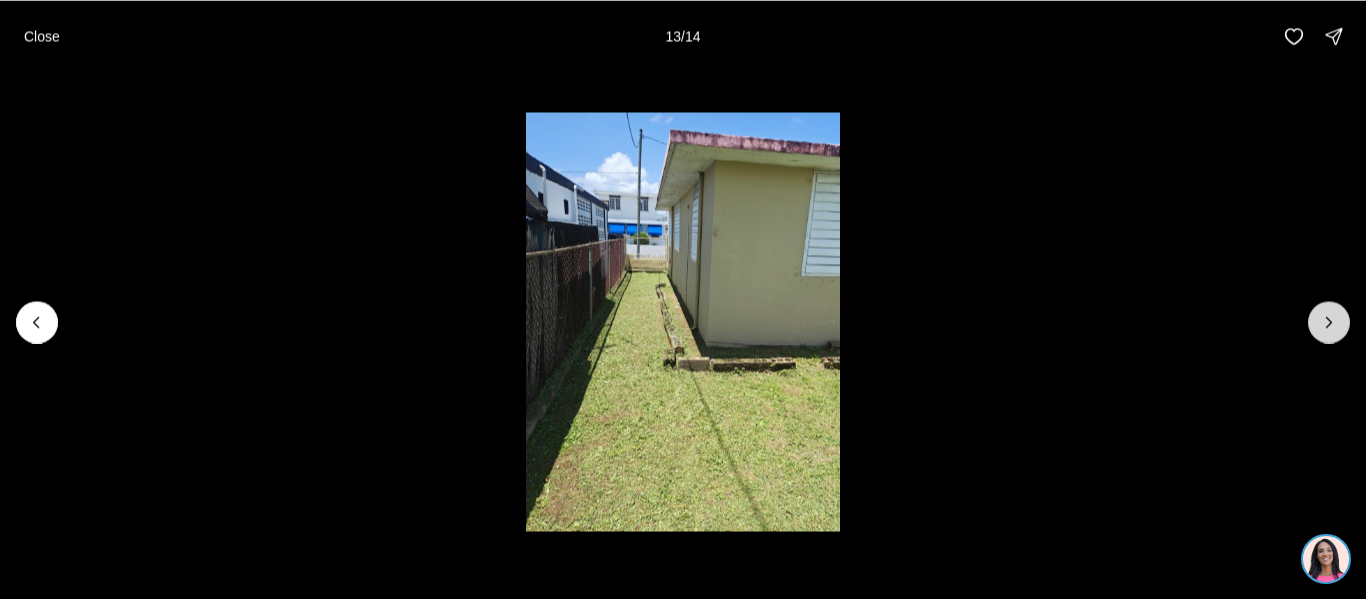 click 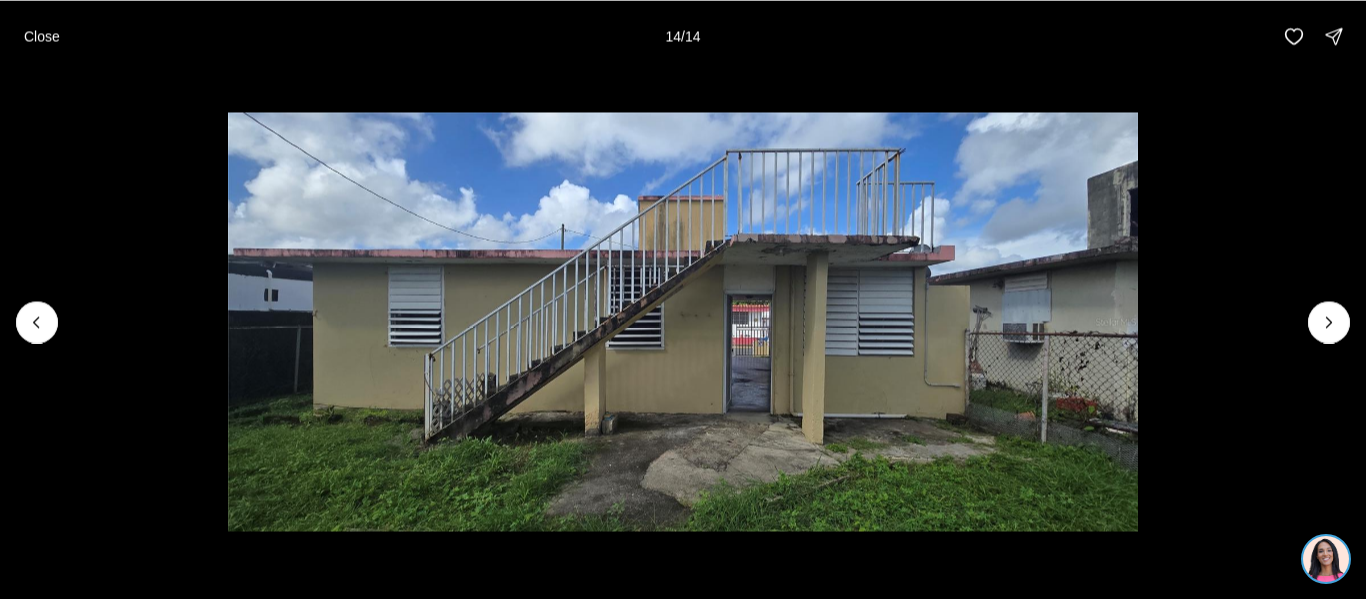 click at bounding box center (1329, 322) 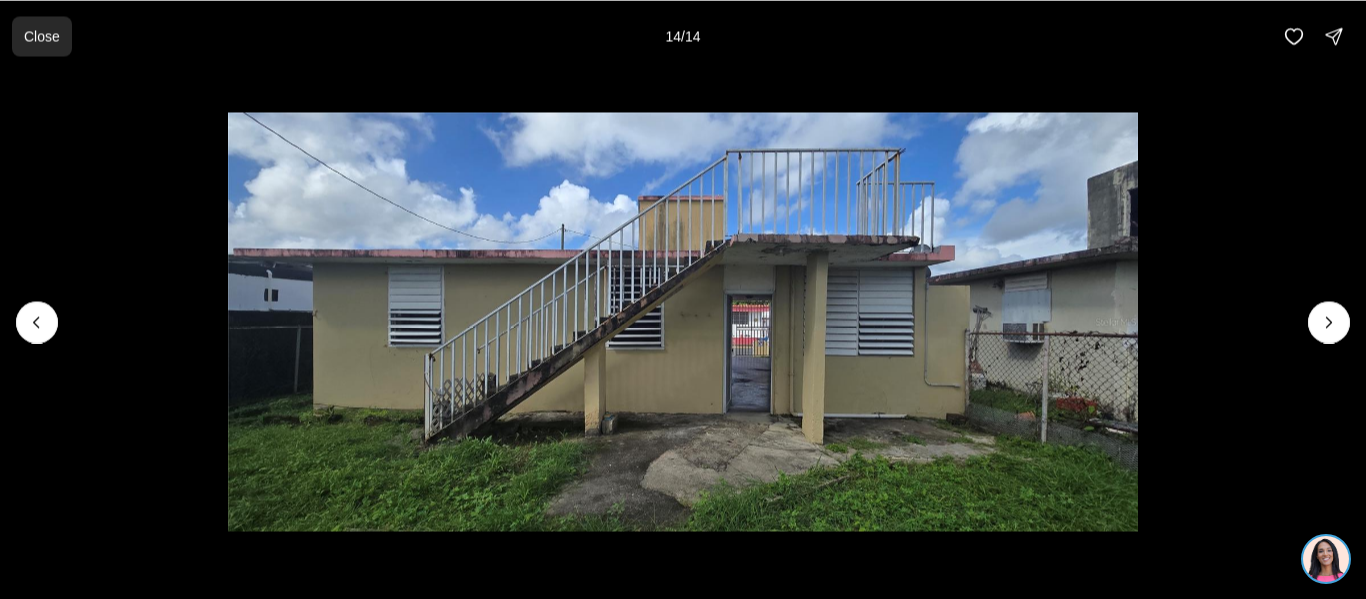 click on "Close" at bounding box center [42, 36] 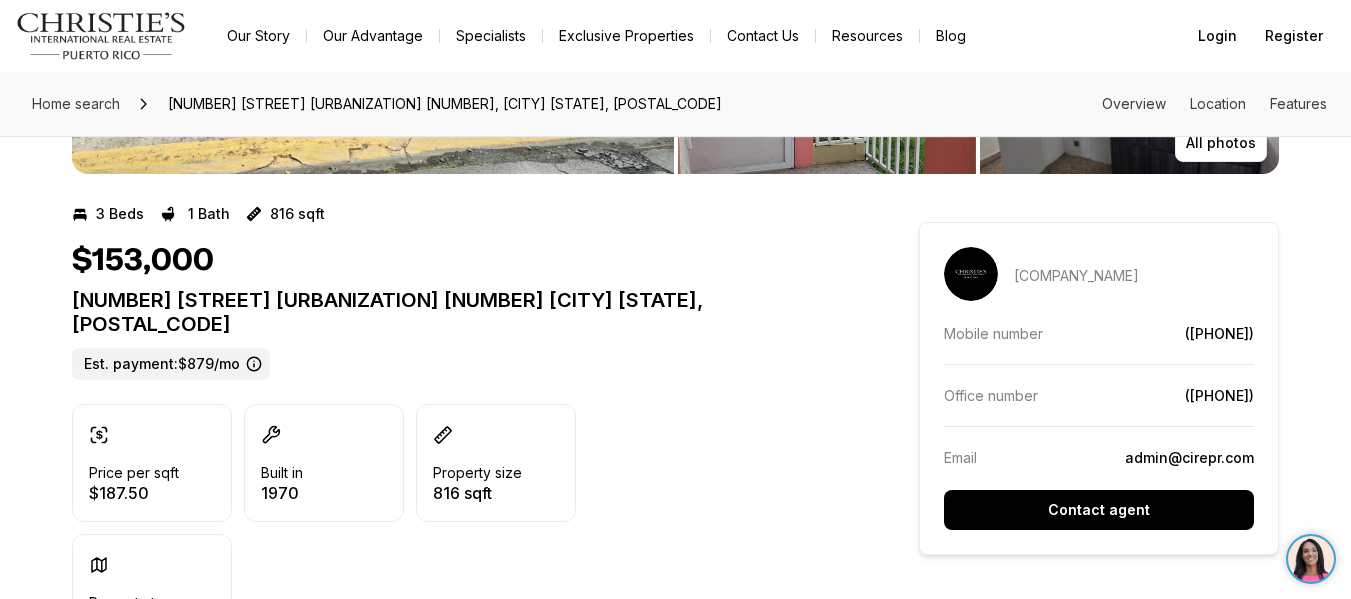 scroll, scrollTop: 400, scrollLeft: 0, axis: vertical 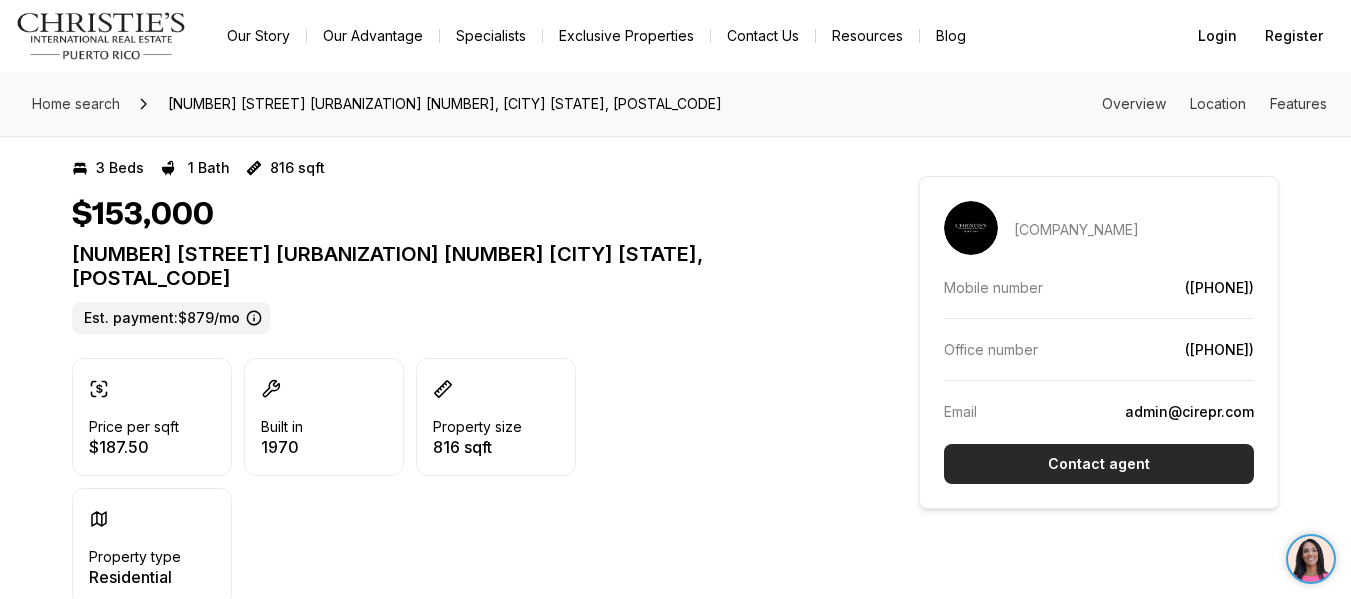 click on "Contact agent" at bounding box center (1099, 464) 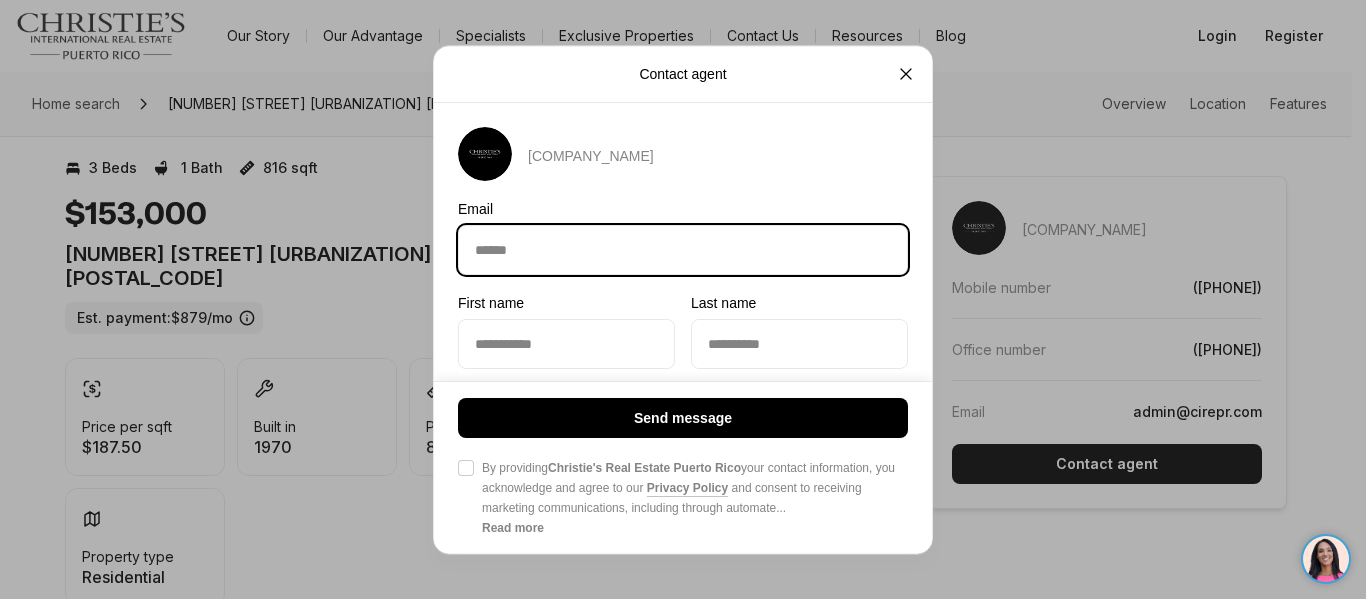 click on "Email Email" at bounding box center [683, 250] 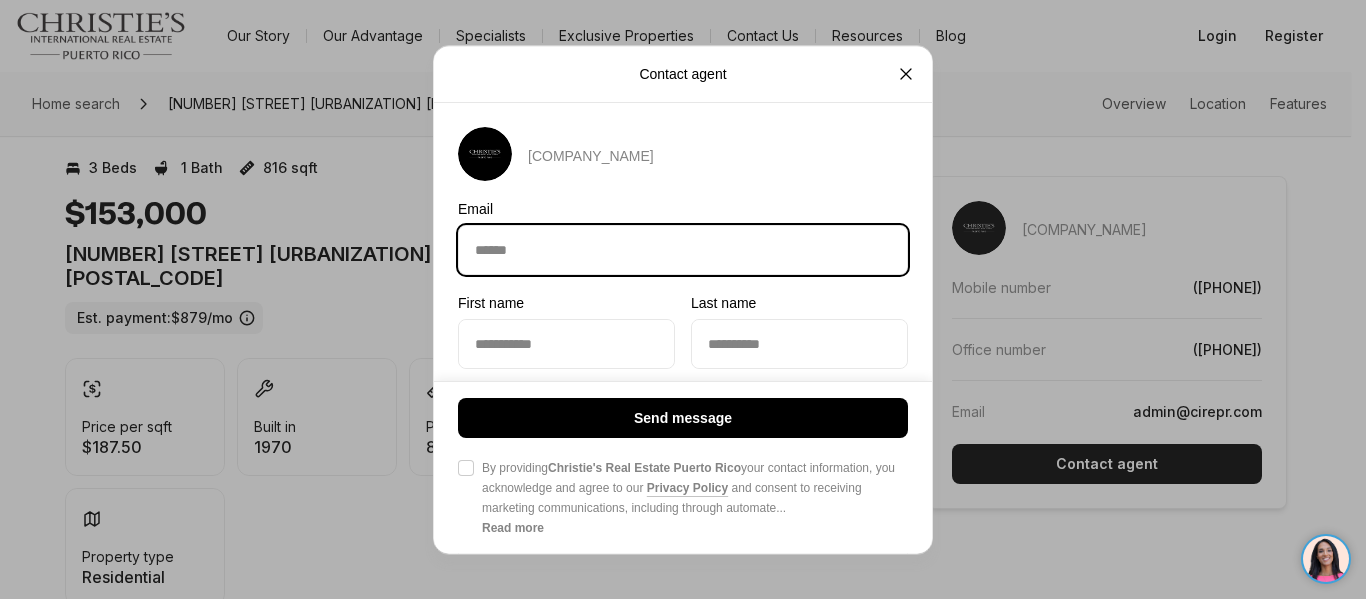 type on "**********" 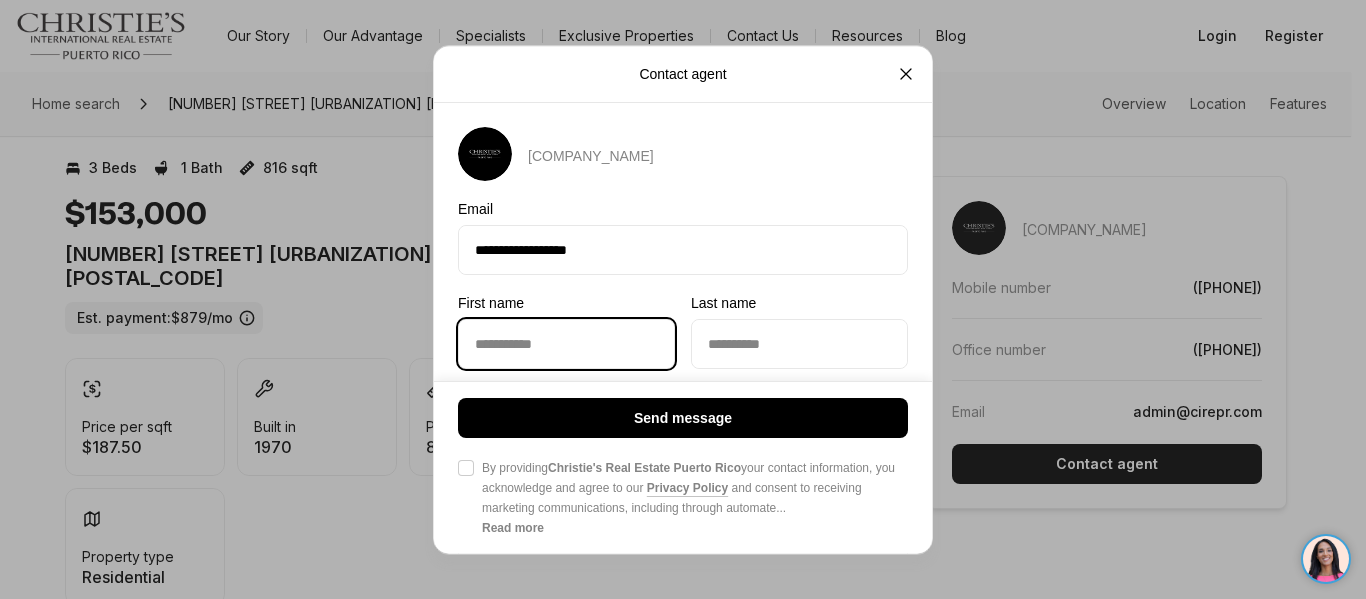 type on "******" 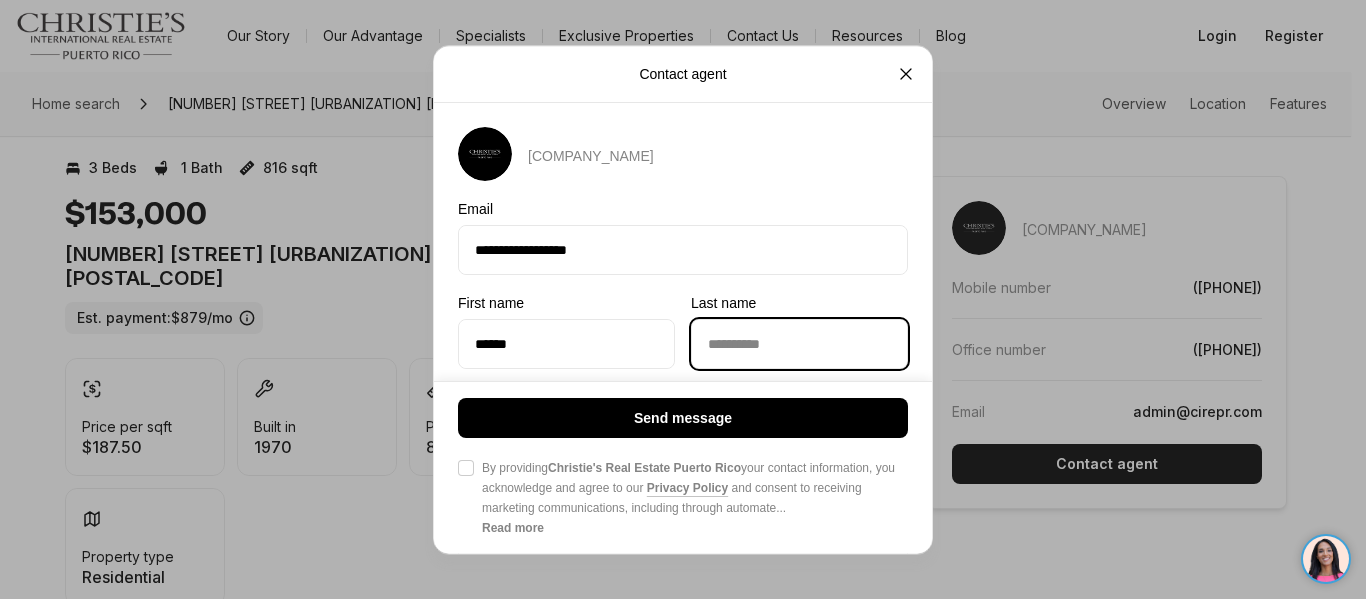 type on "**********" 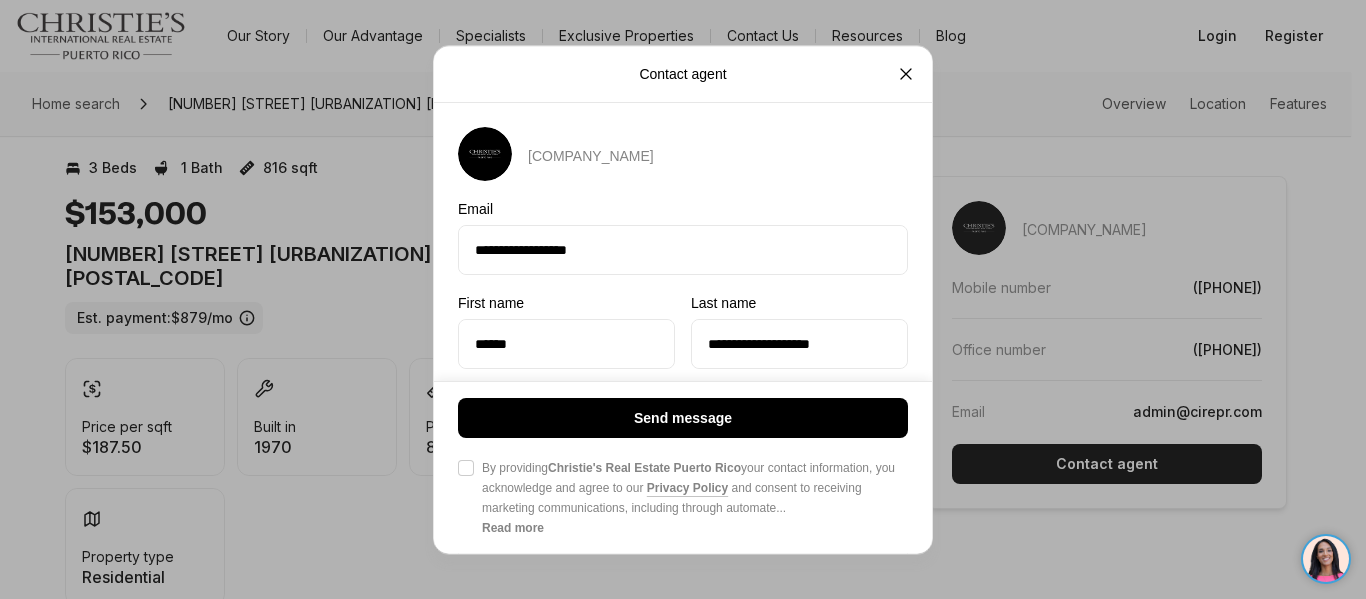 type on "**********" 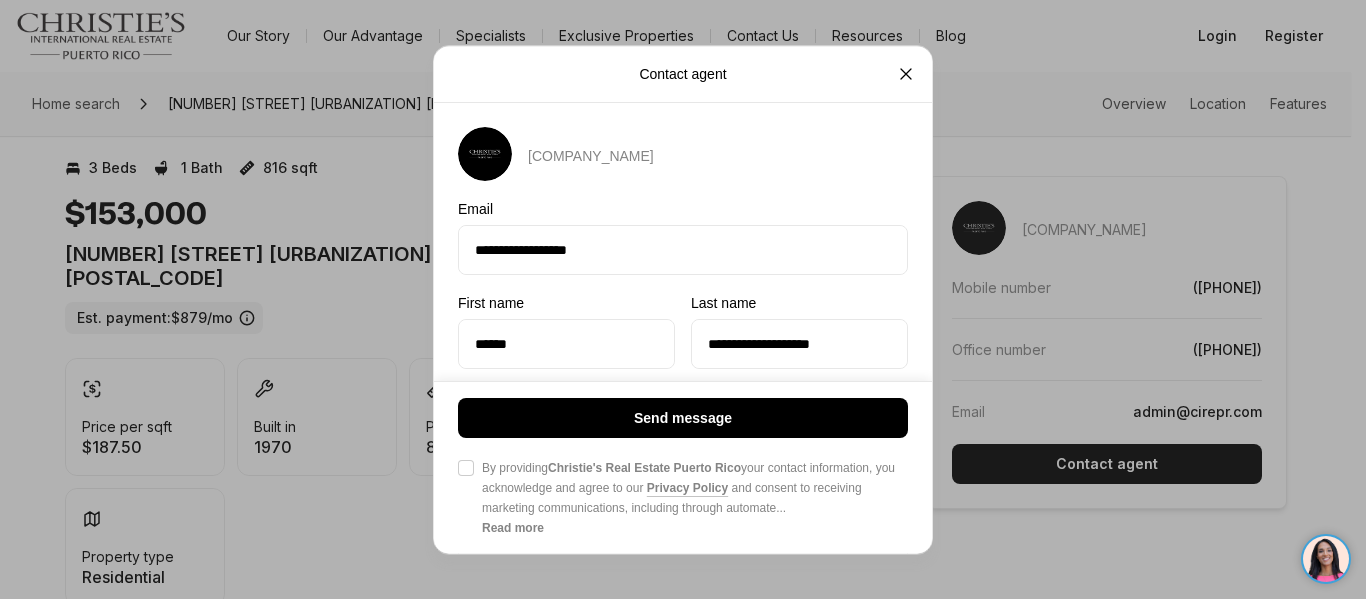 click on "Agree to Privacy Policy By providing  Christie's Real Estate Puerto Rico  your contact information, you acknowledge and agree to our   Privacy Policy   and consent to receiving marketing communications, including through automate ... Read more" at bounding box center [466, 467] 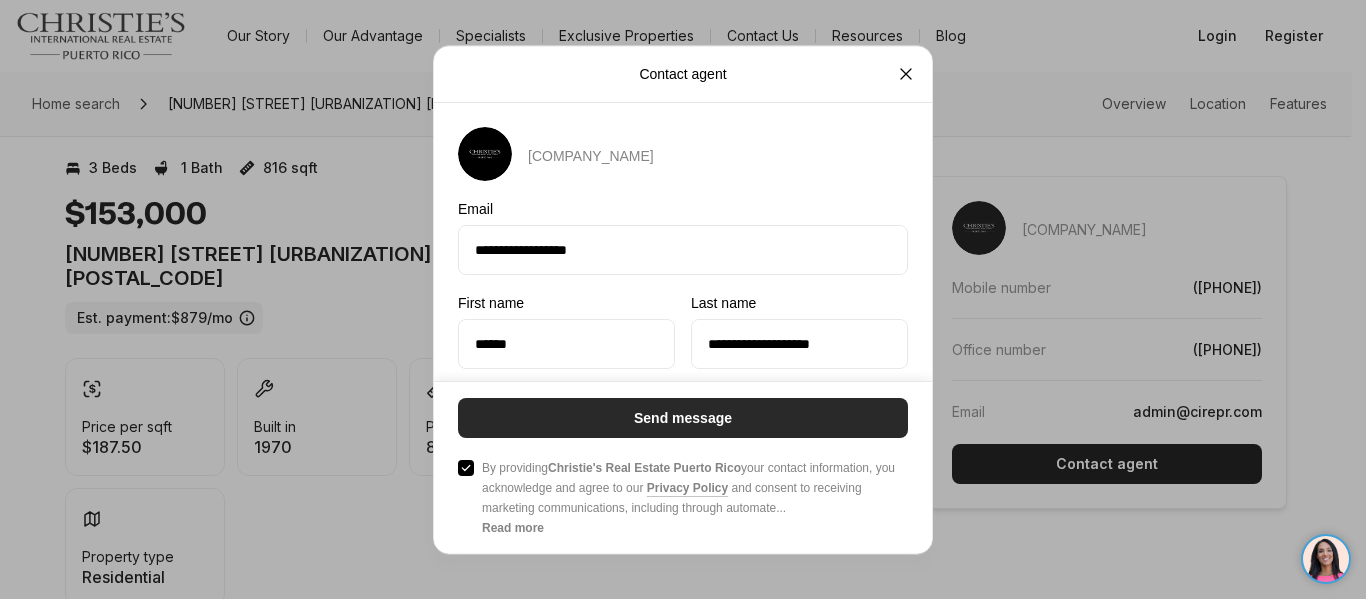 click on "Send message" at bounding box center (683, 417) 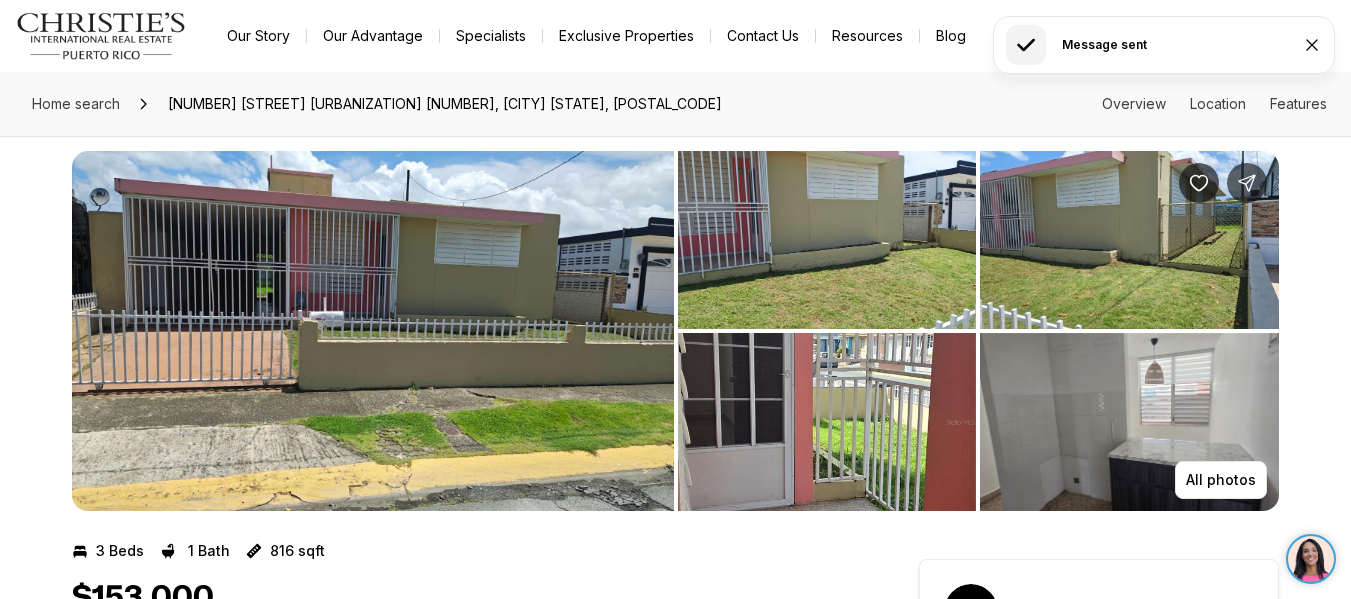 scroll, scrollTop: 0, scrollLeft: 0, axis: both 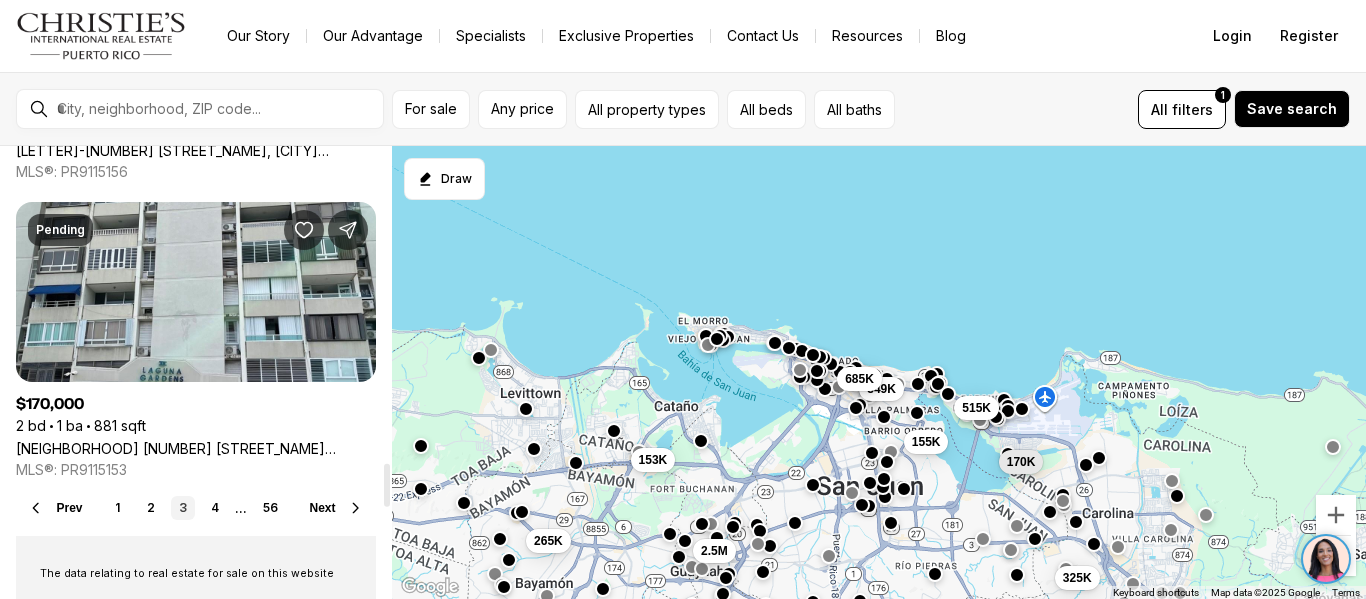 click on "Next" at bounding box center (323, 508) 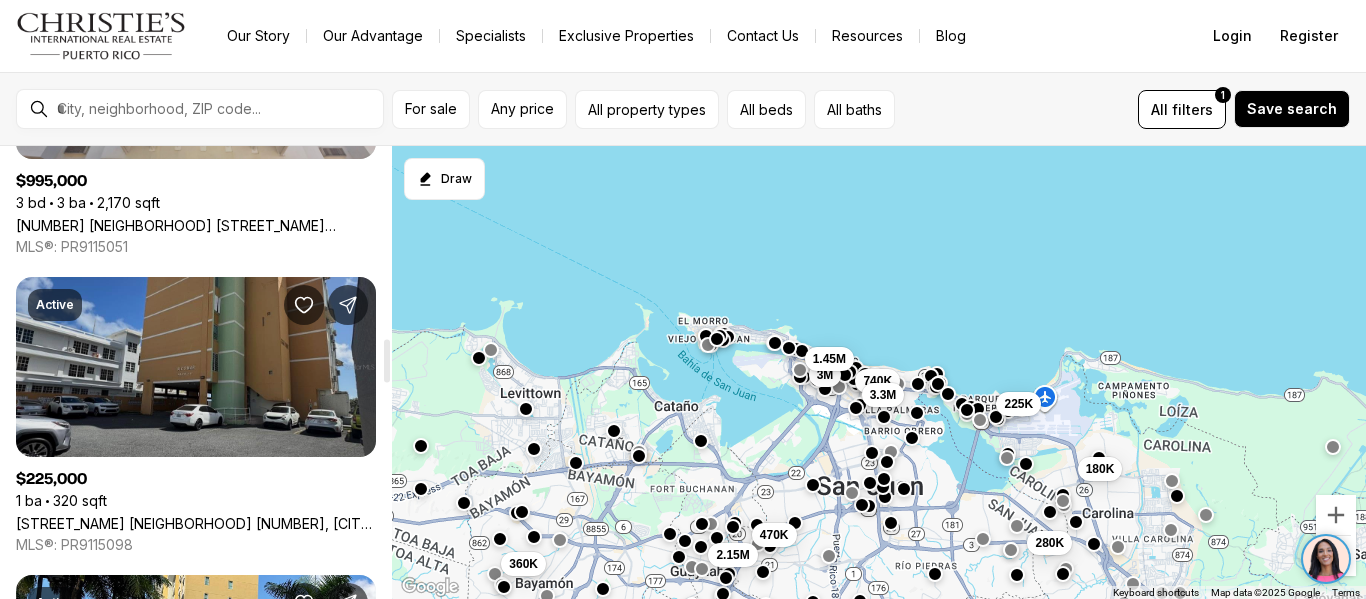 scroll, scrollTop: 2000, scrollLeft: 0, axis: vertical 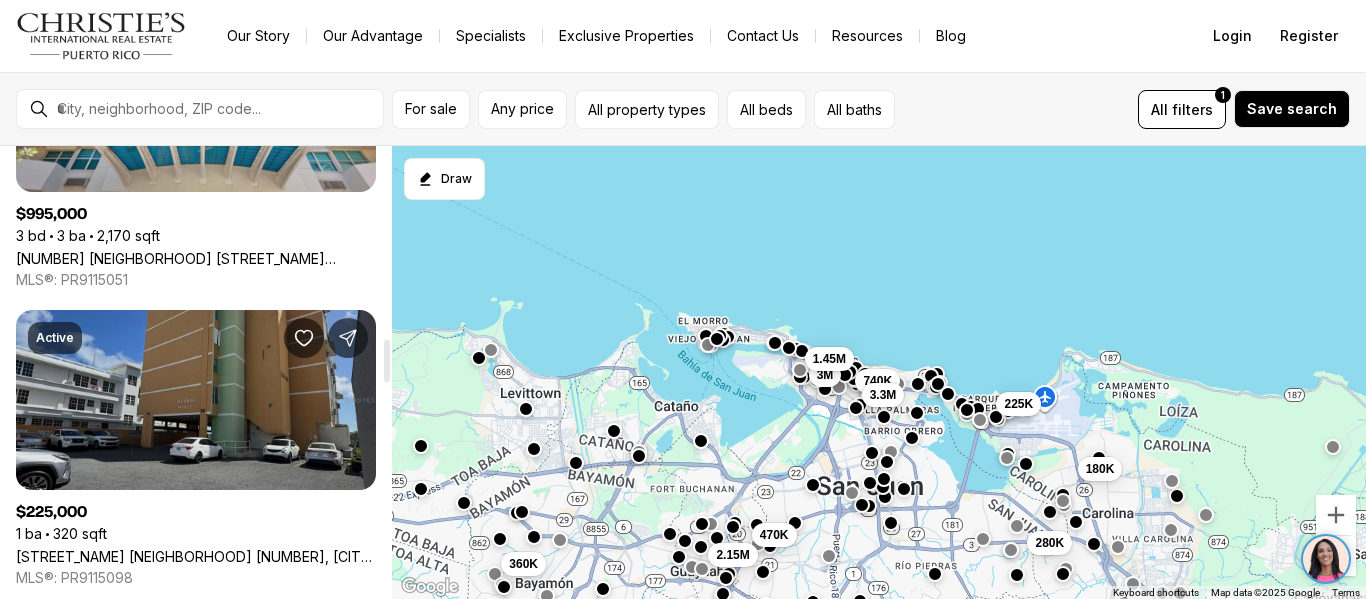 click on "[STREET_NAME] [NEIGHBORHOOD] [NUMBER], [CITY] [STATE], [POSTAL_CODE]" at bounding box center [196, 556] 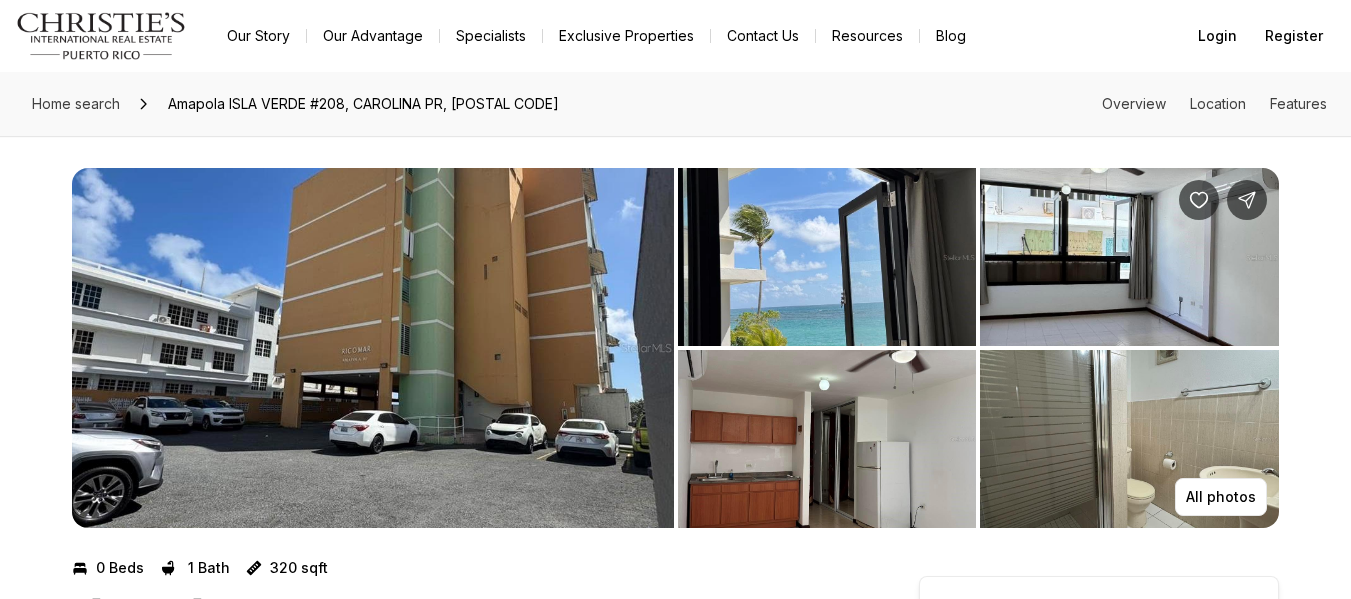 scroll, scrollTop: 0, scrollLeft: 0, axis: both 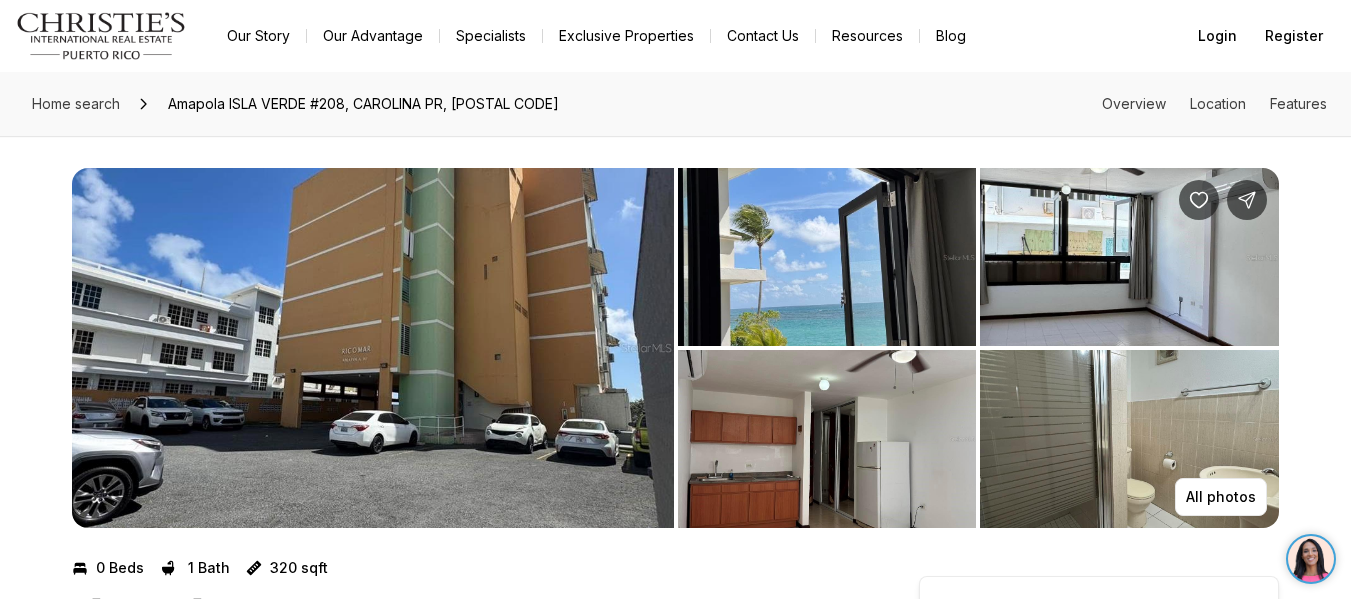 click at bounding box center (373, 348) 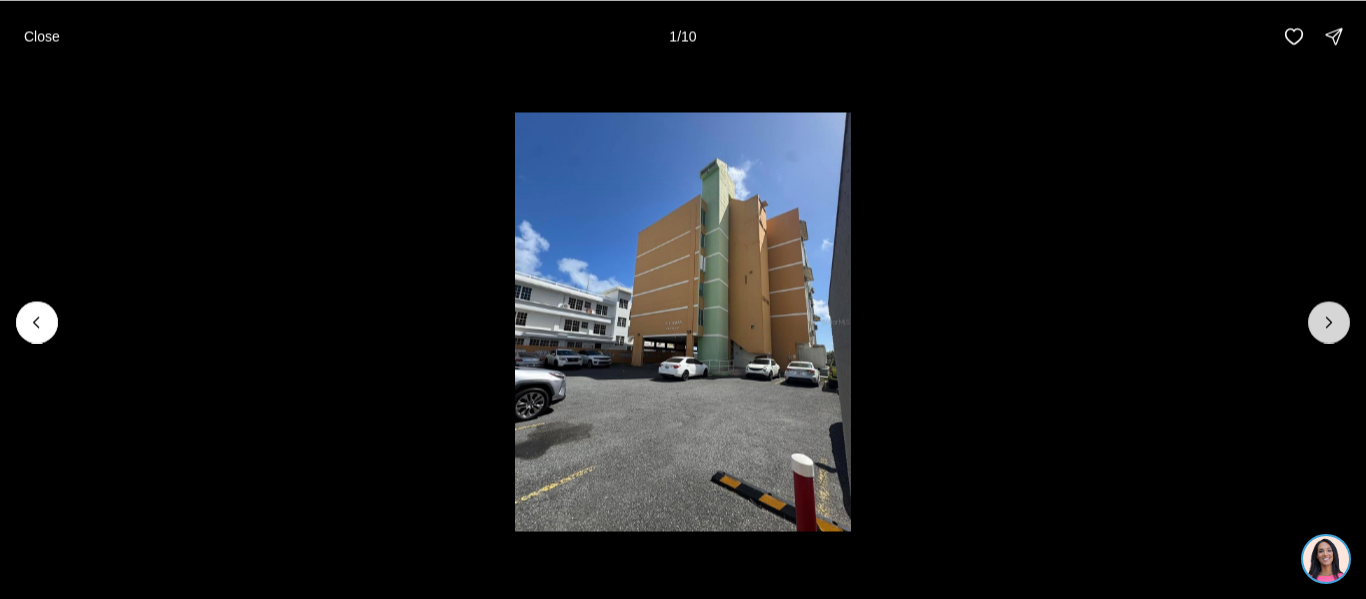 click 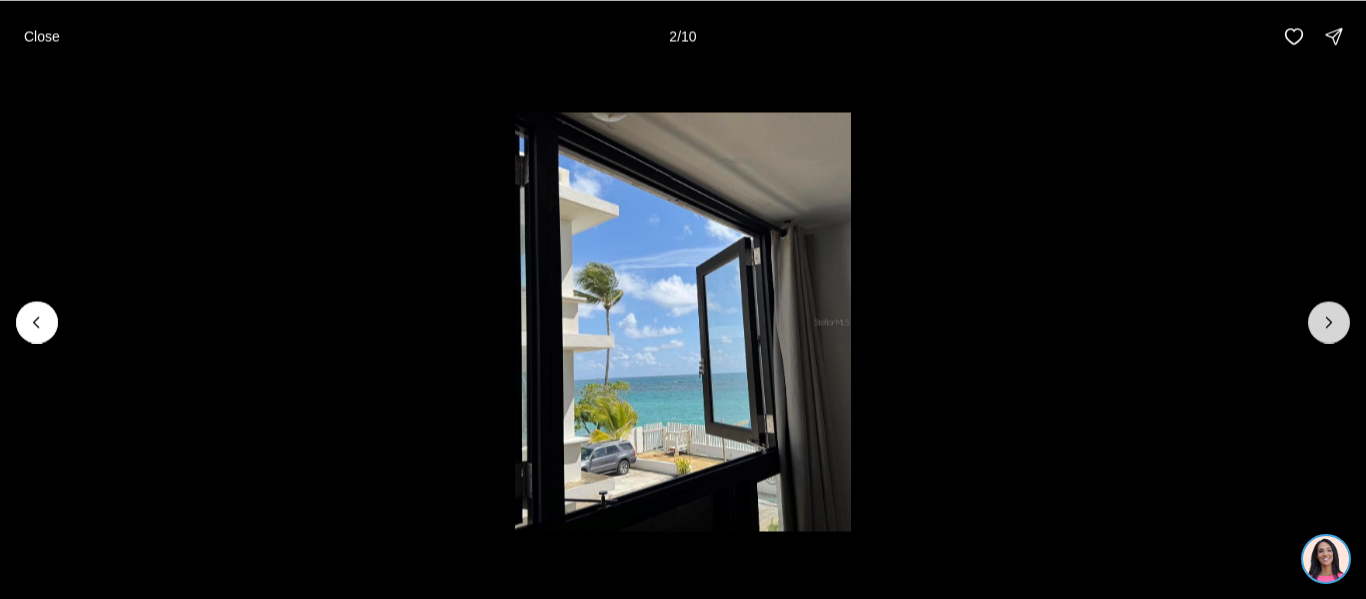 click 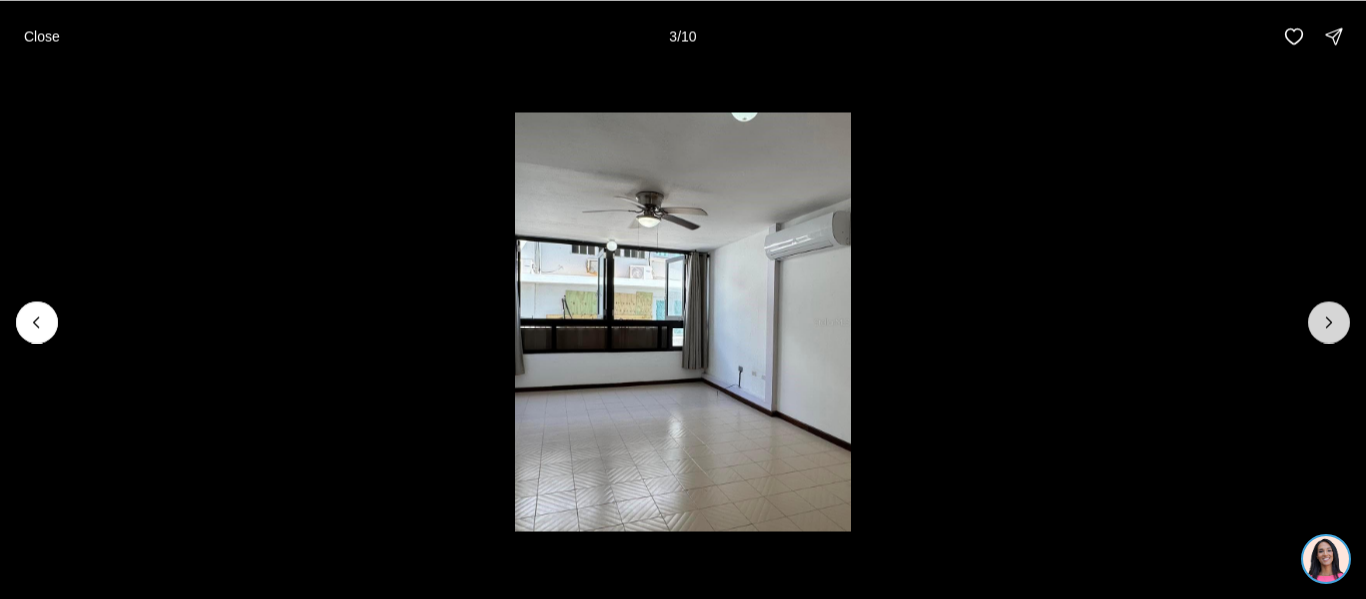 click 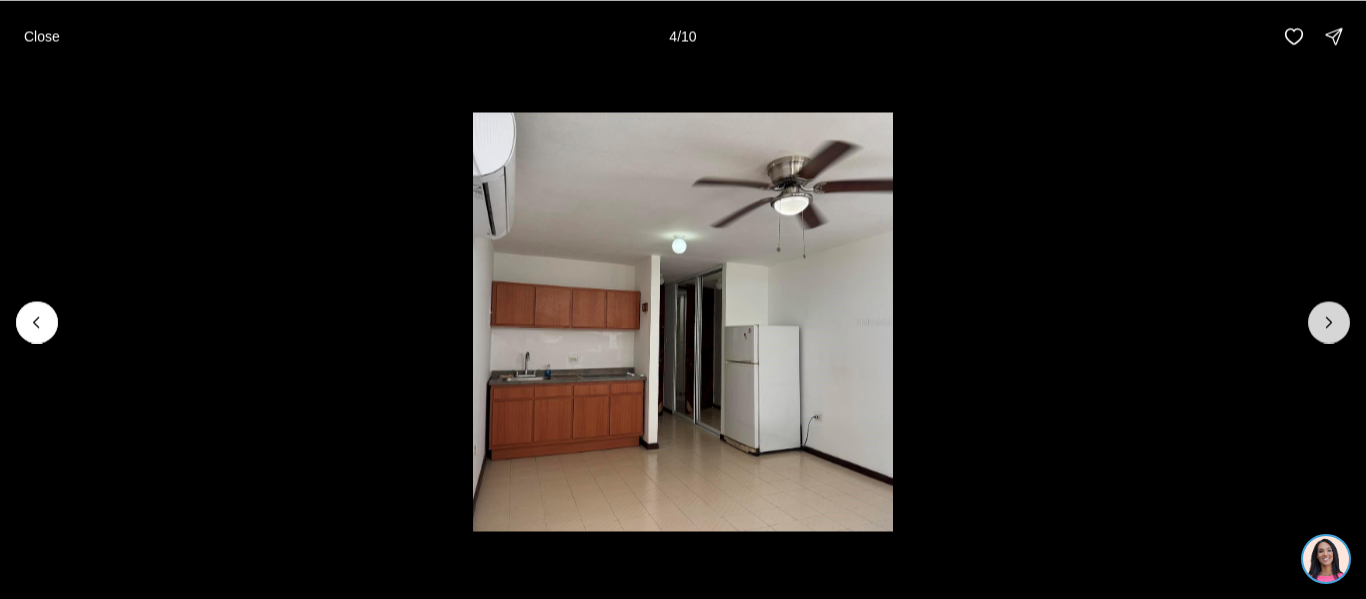 click 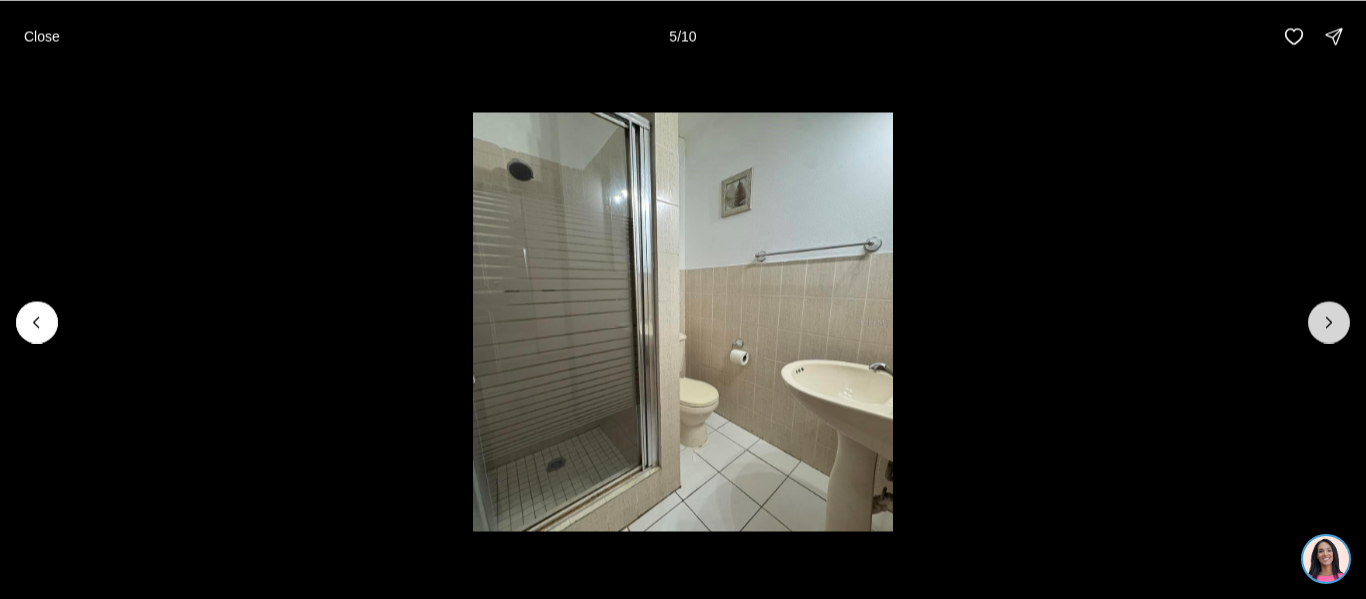click 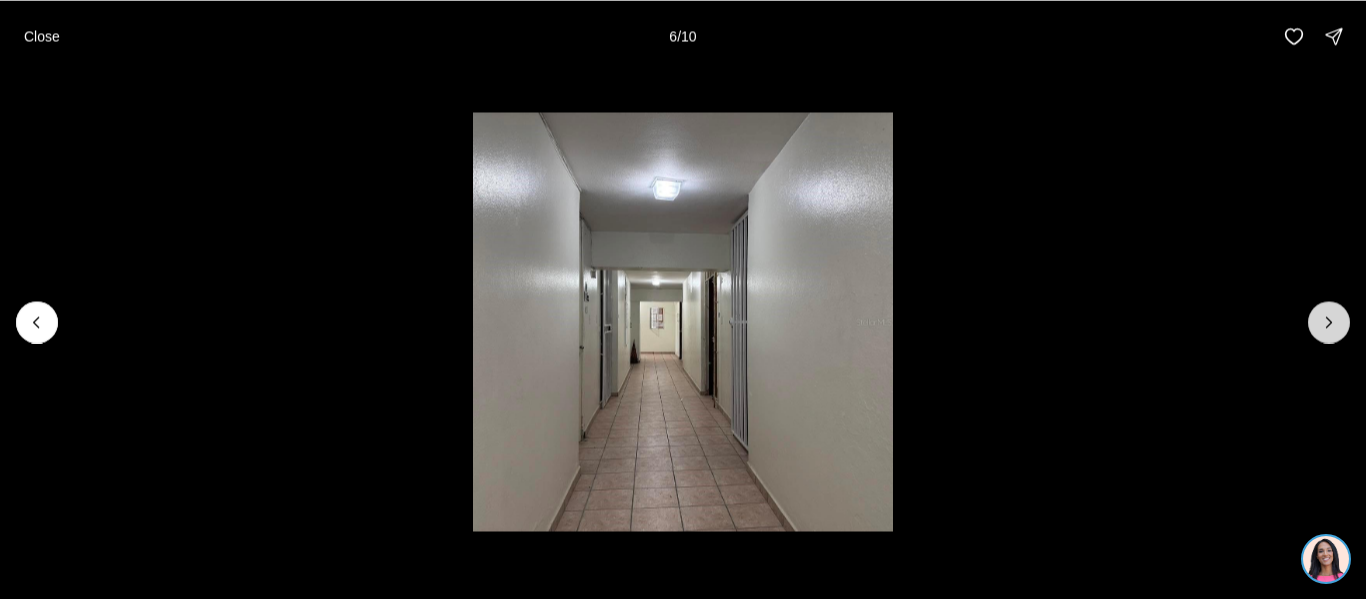 click 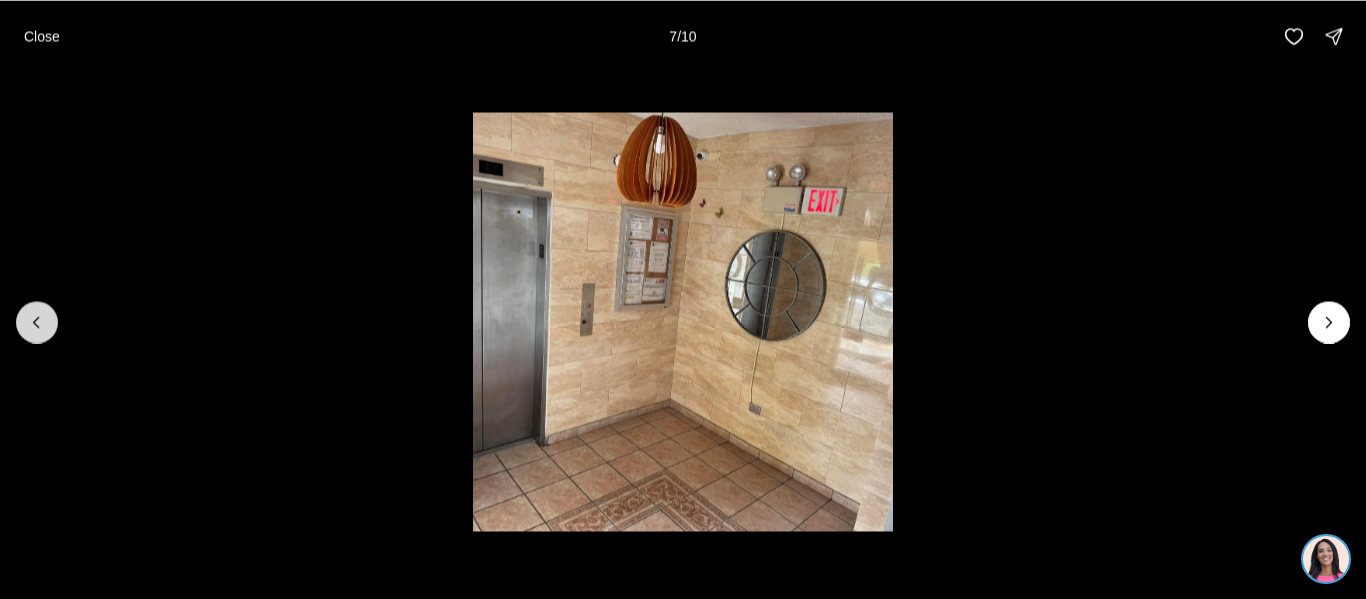 click 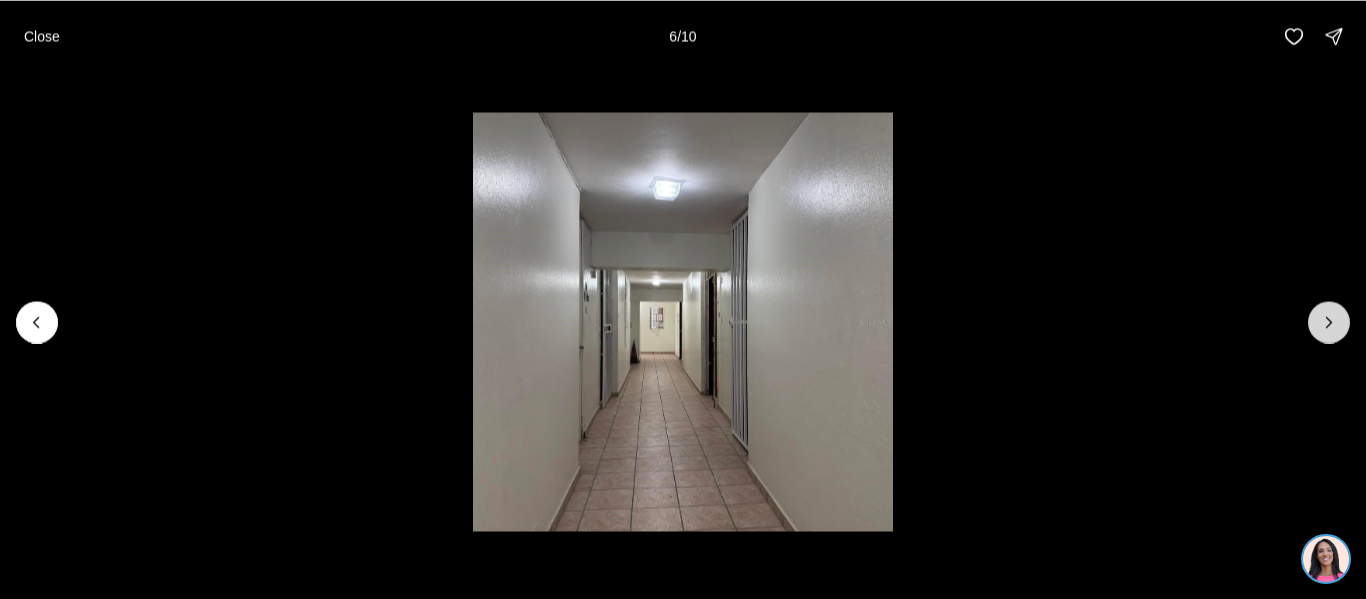 click 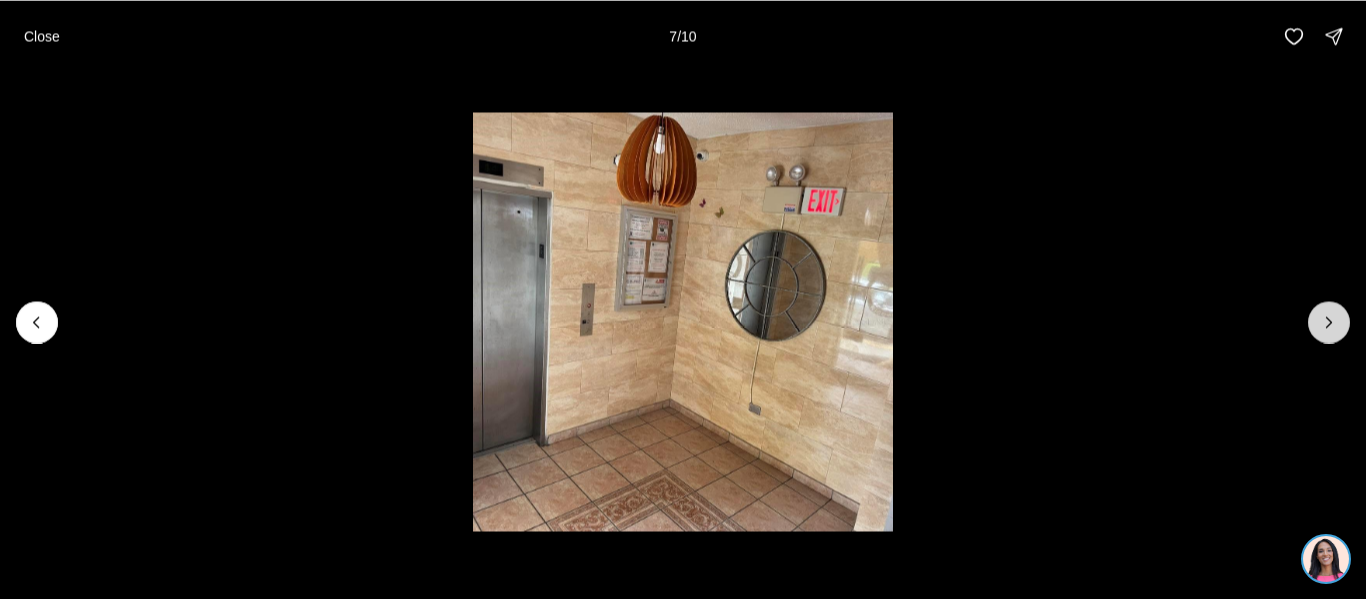 click 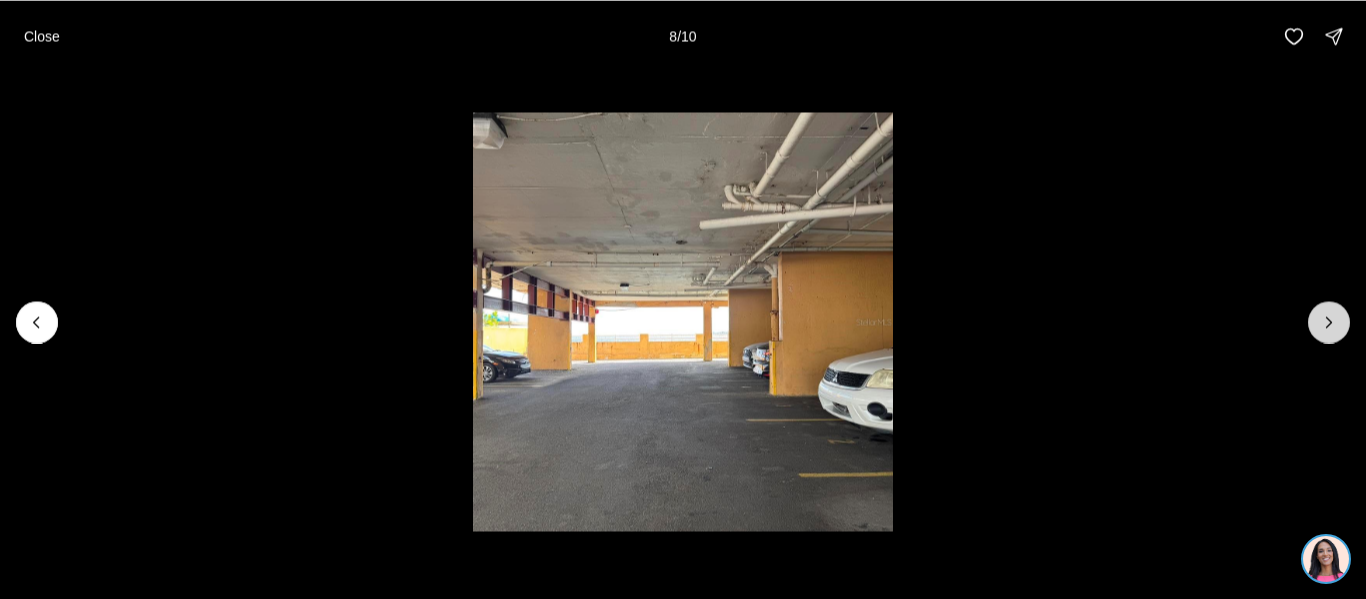 click 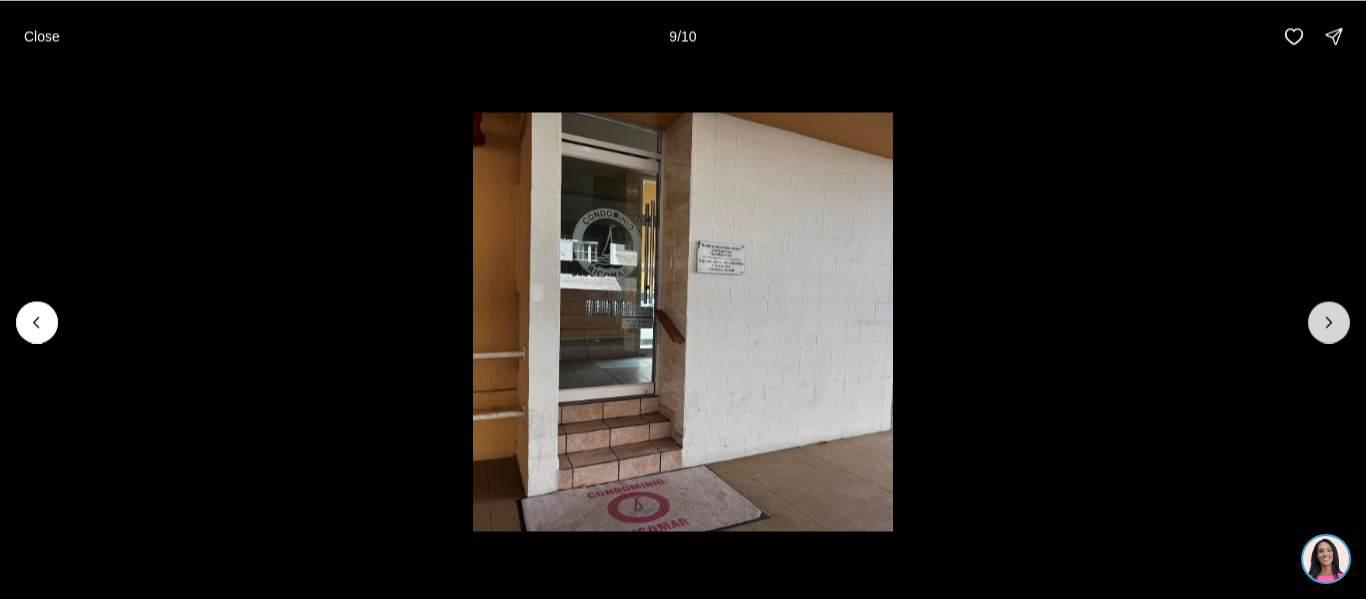 click 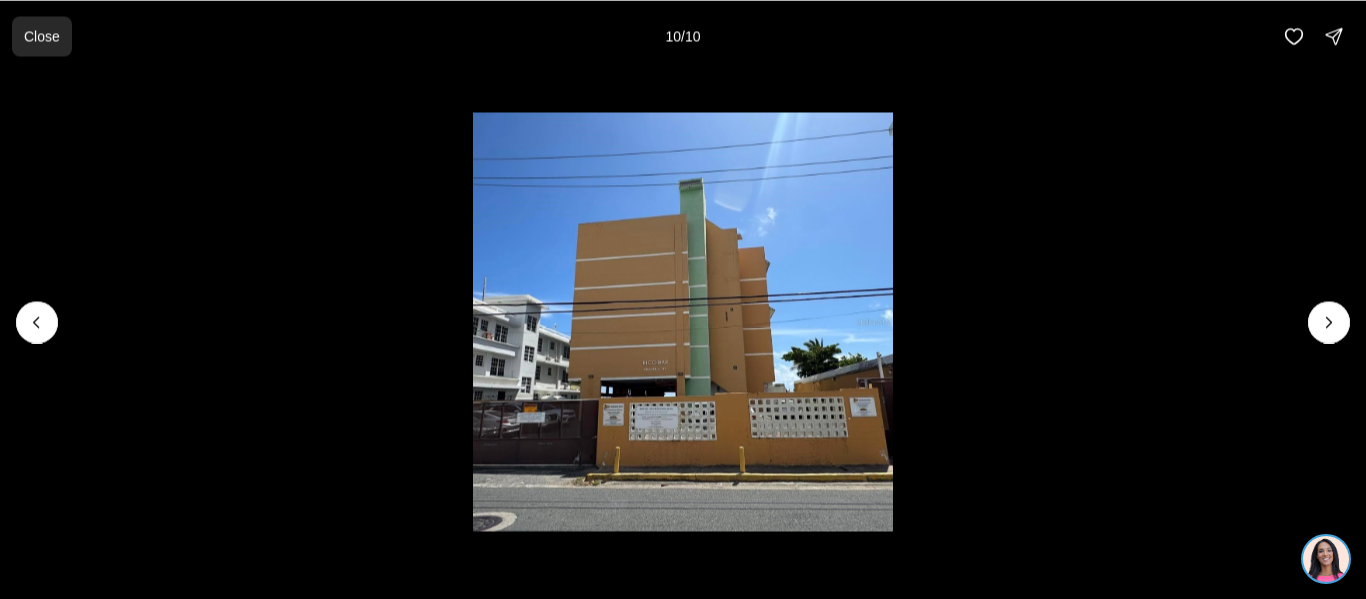 click on "Close" at bounding box center (42, 36) 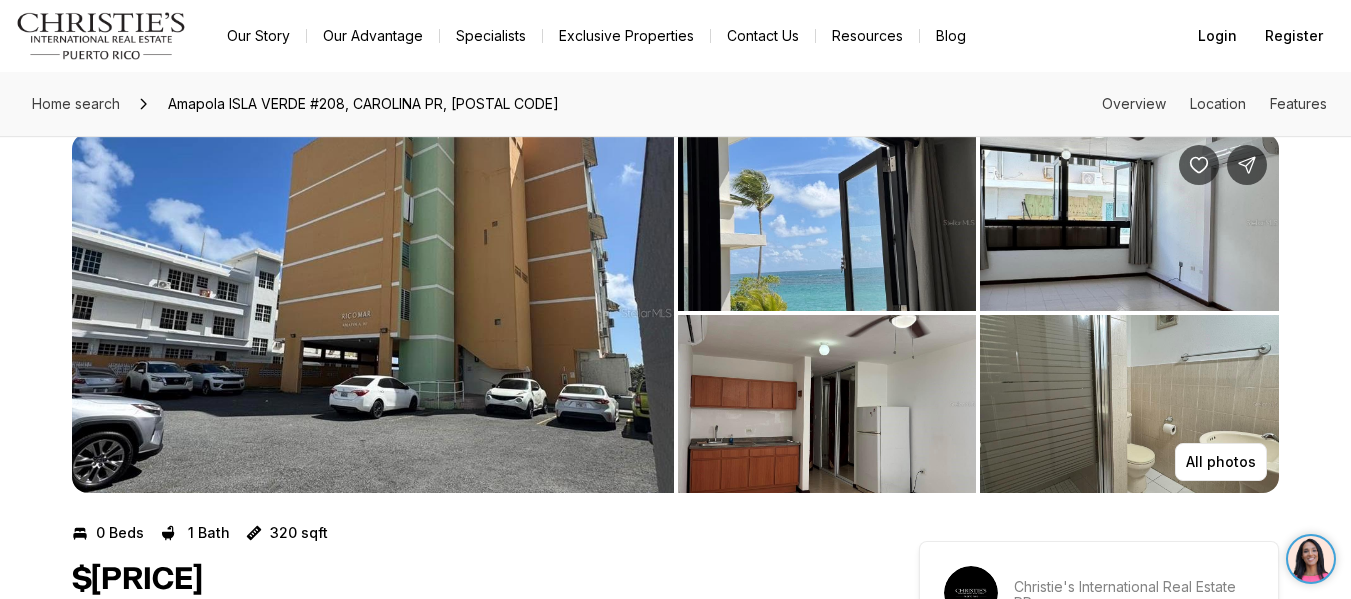 scroll, scrollTop: 0, scrollLeft: 0, axis: both 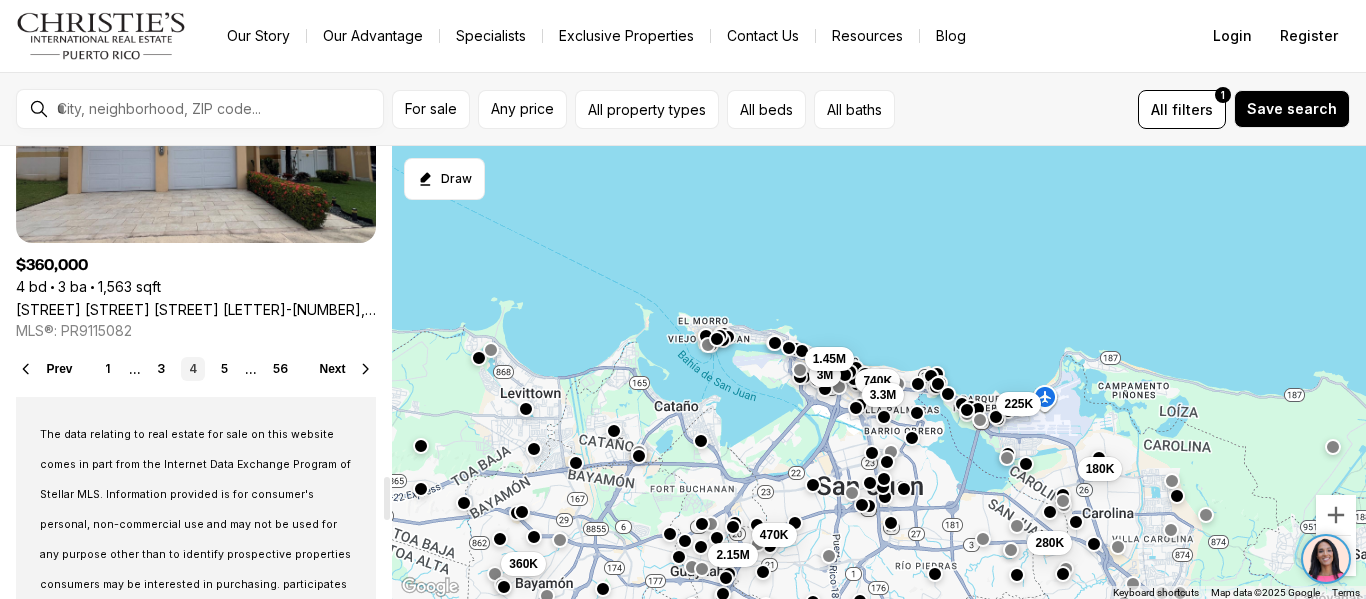 click on "Prev 1 ... 3 4 5 ... 56 Next" at bounding box center (196, 369) 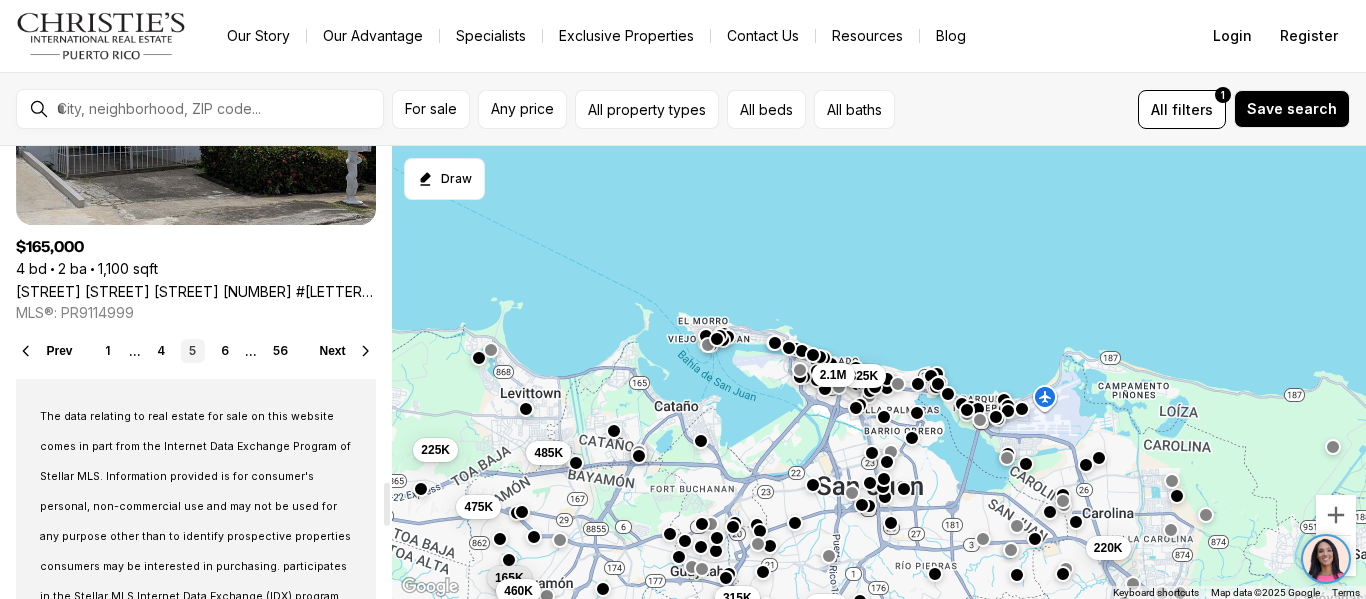 scroll, scrollTop: 3500, scrollLeft: 0, axis: vertical 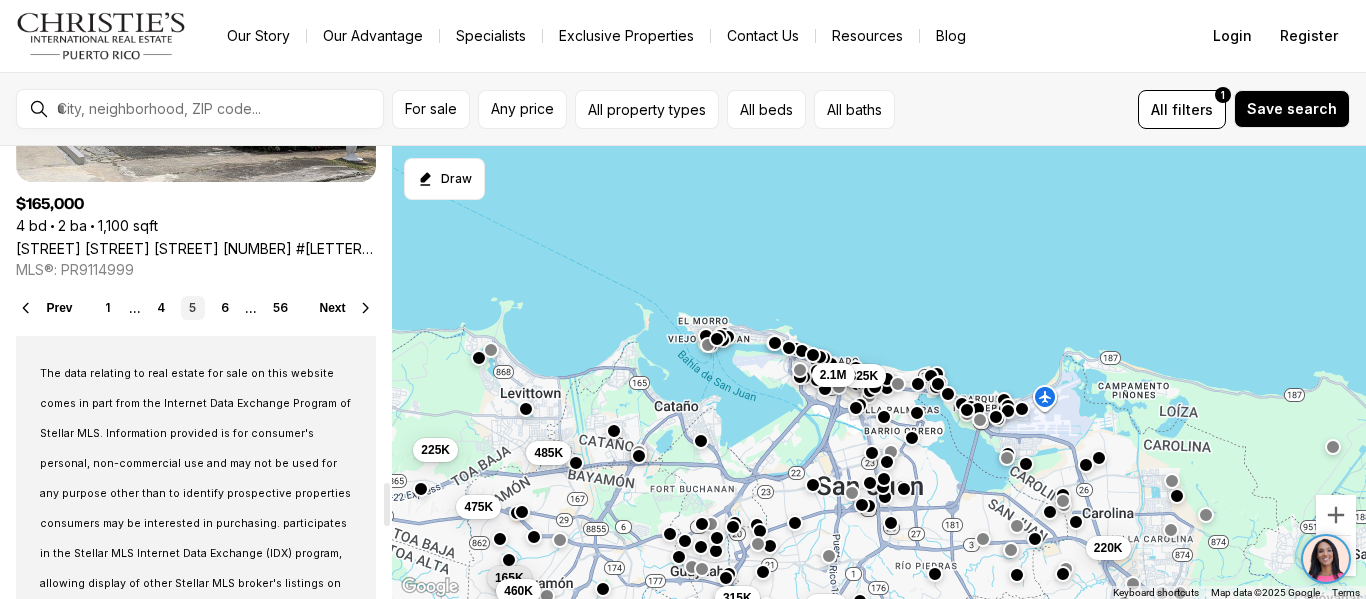 click on "Next" at bounding box center [333, 308] 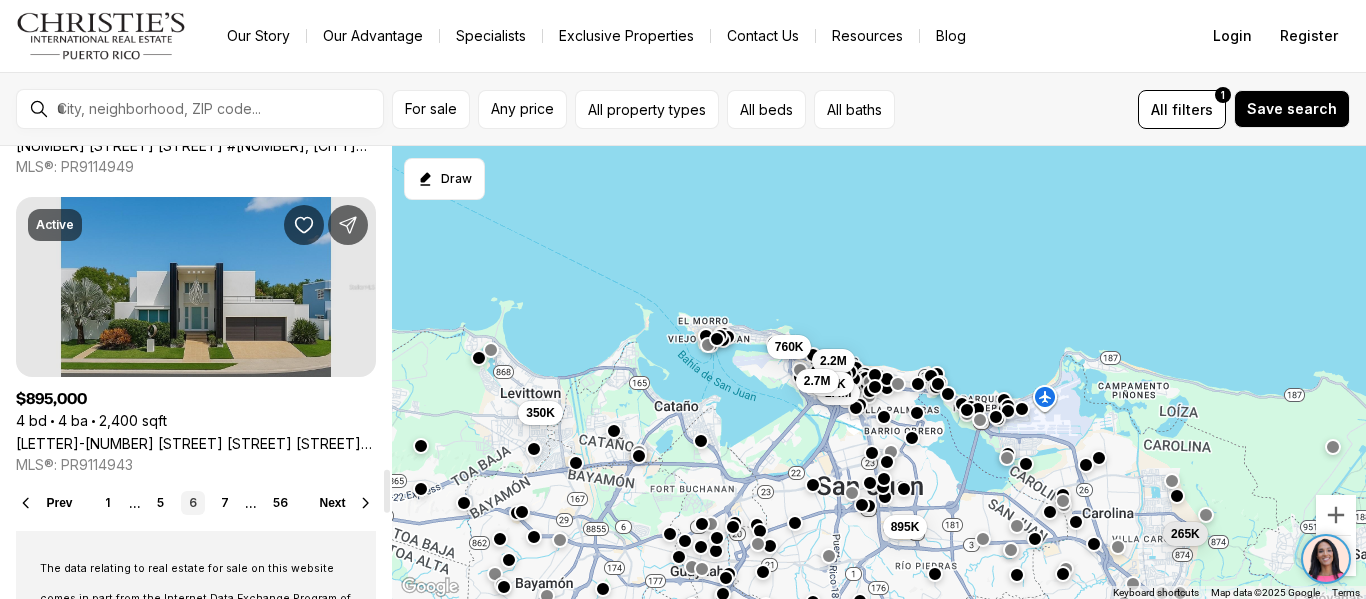 scroll, scrollTop: 3400, scrollLeft: 0, axis: vertical 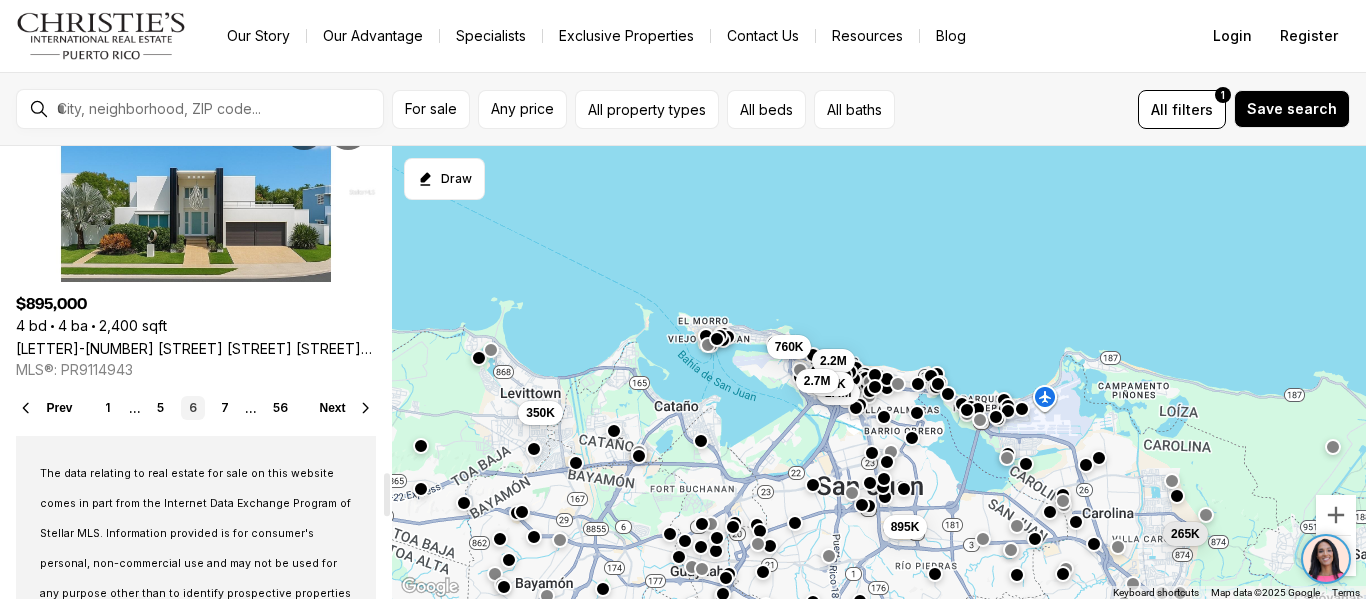 click on "Next" at bounding box center [333, 408] 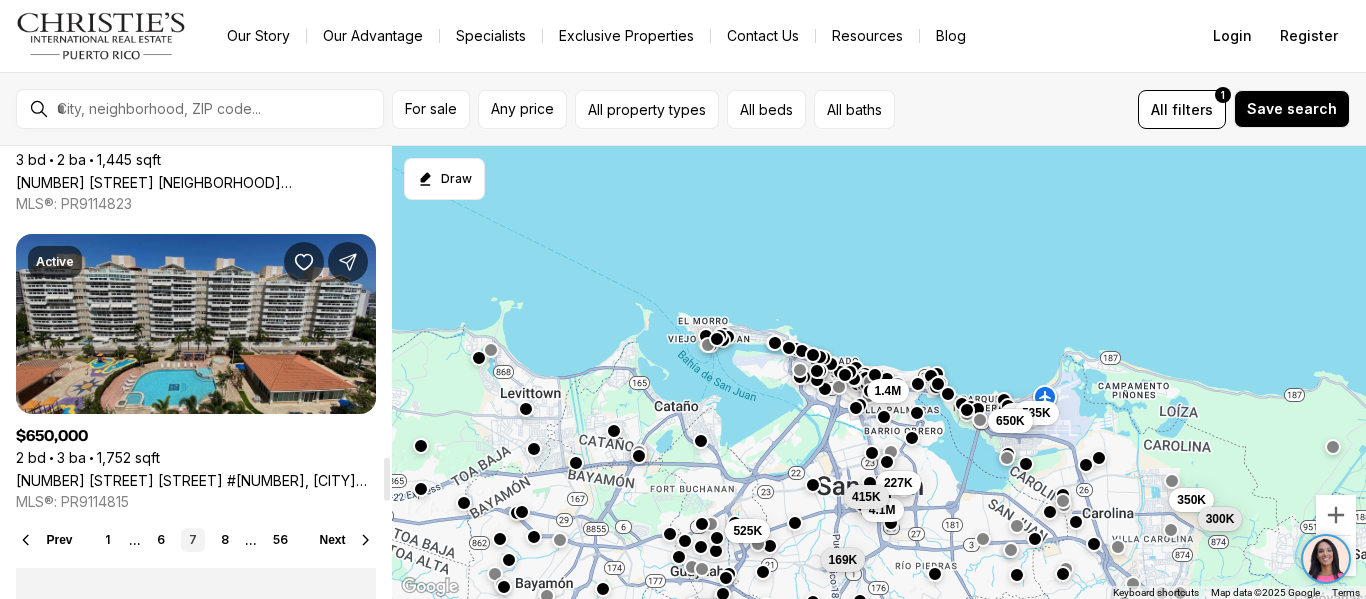 scroll, scrollTop: 3300, scrollLeft: 0, axis: vertical 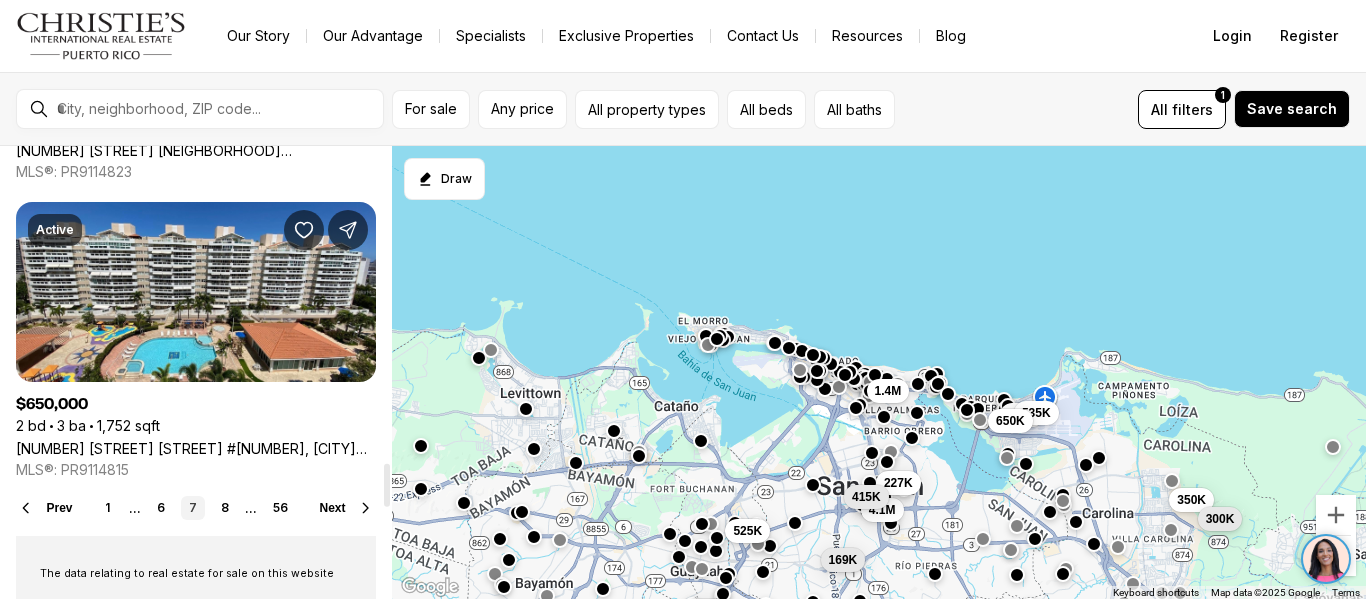 click on "Next" at bounding box center (333, 508) 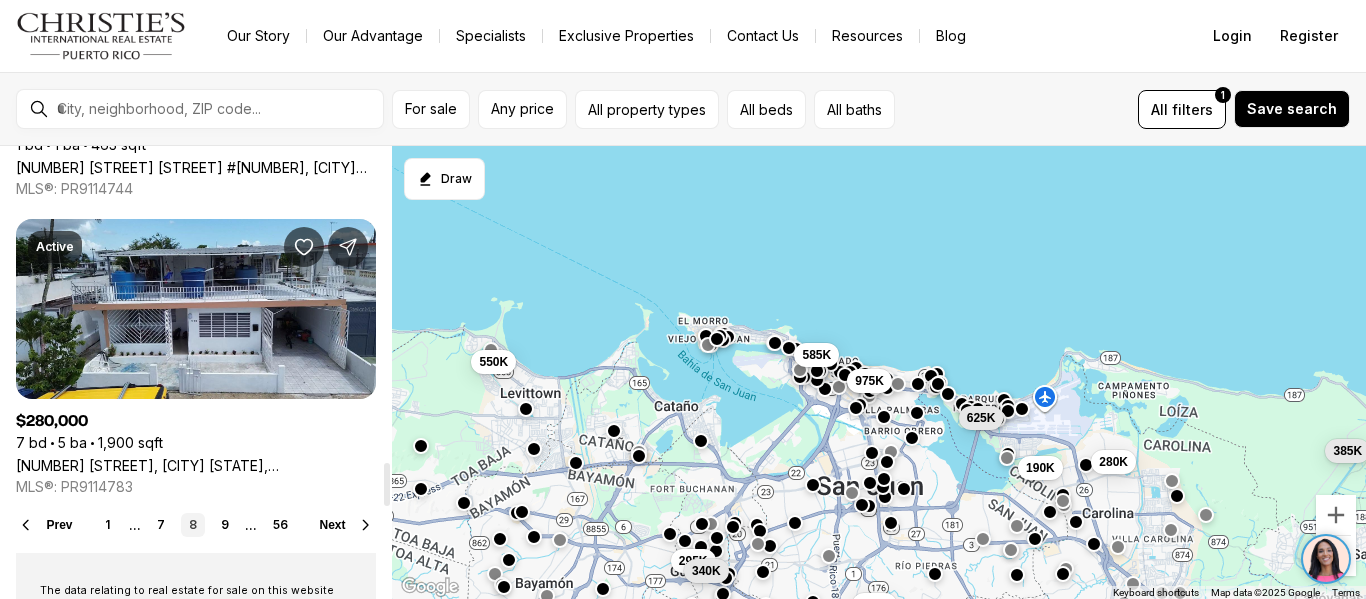 scroll, scrollTop: 3300, scrollLeft: 0, axis: vertical 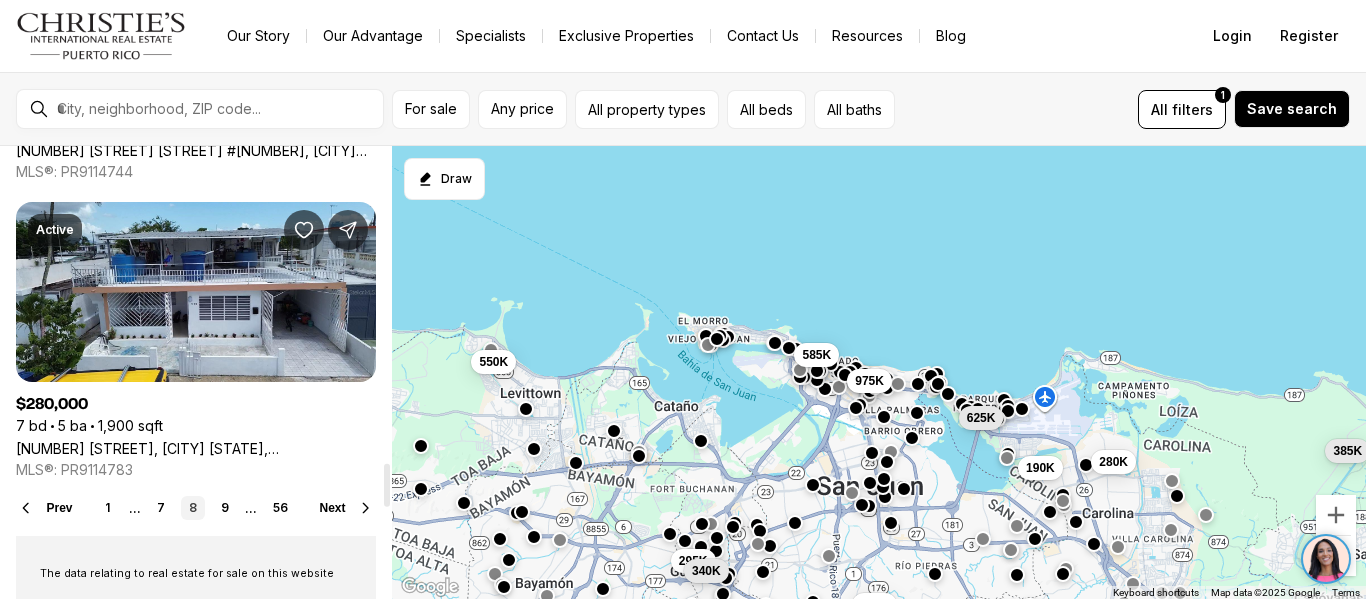 click on "Next" at bounding box center (333, 508) 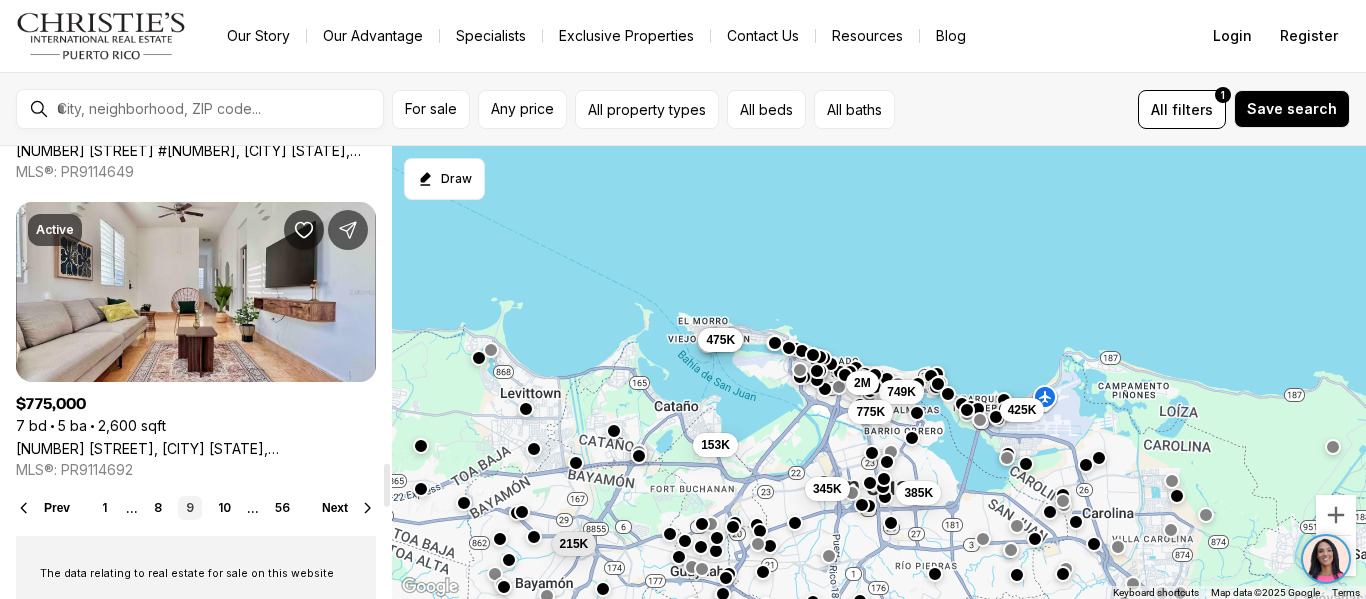 scroll, scrollTop: 3400, scrollLeft: 0, axis: vertical 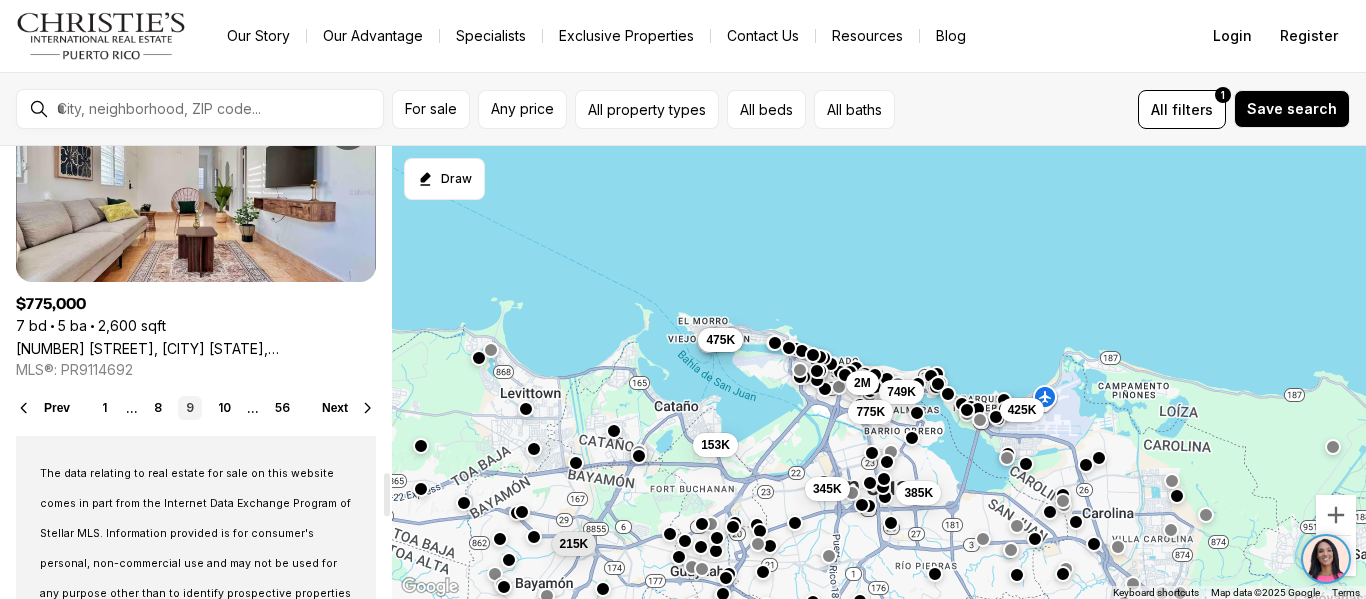 click on "Next" at bounding box center [335, 408] 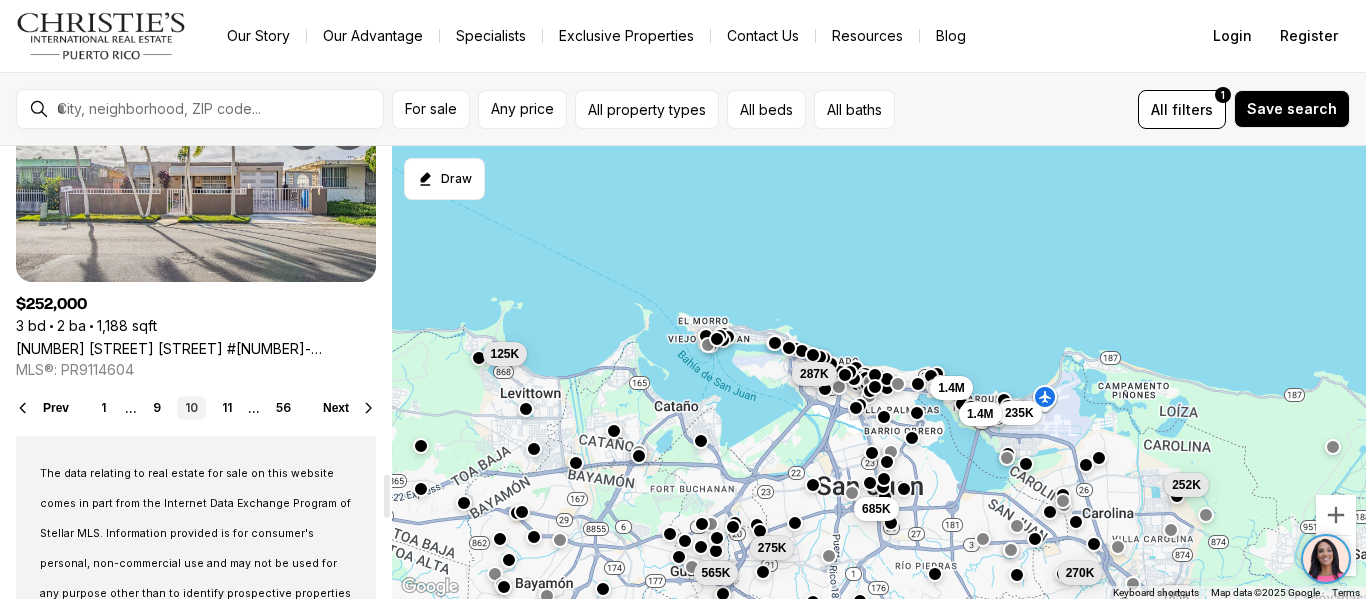 scroll, scrollTop: 3500, scrollLeft: 0, axis: vertical 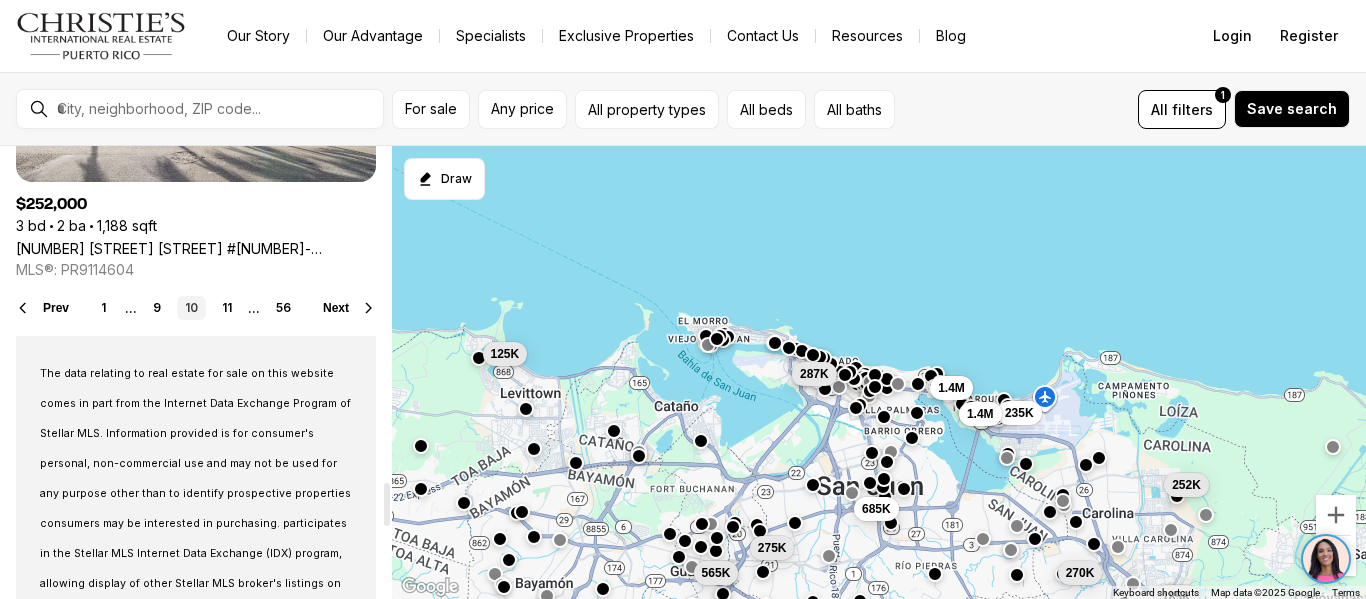 click on "Next" at bounding box center [336, 308] 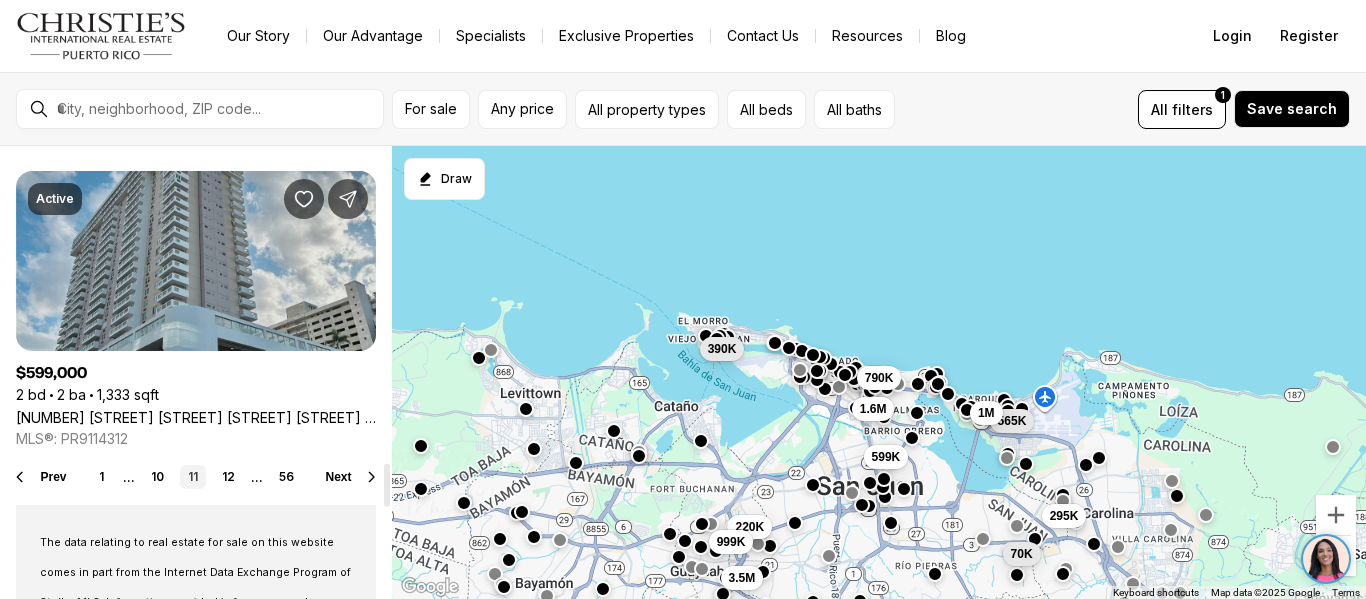 scroll, scrollTop: 3300, scrollLeft: 0, axis: vertical 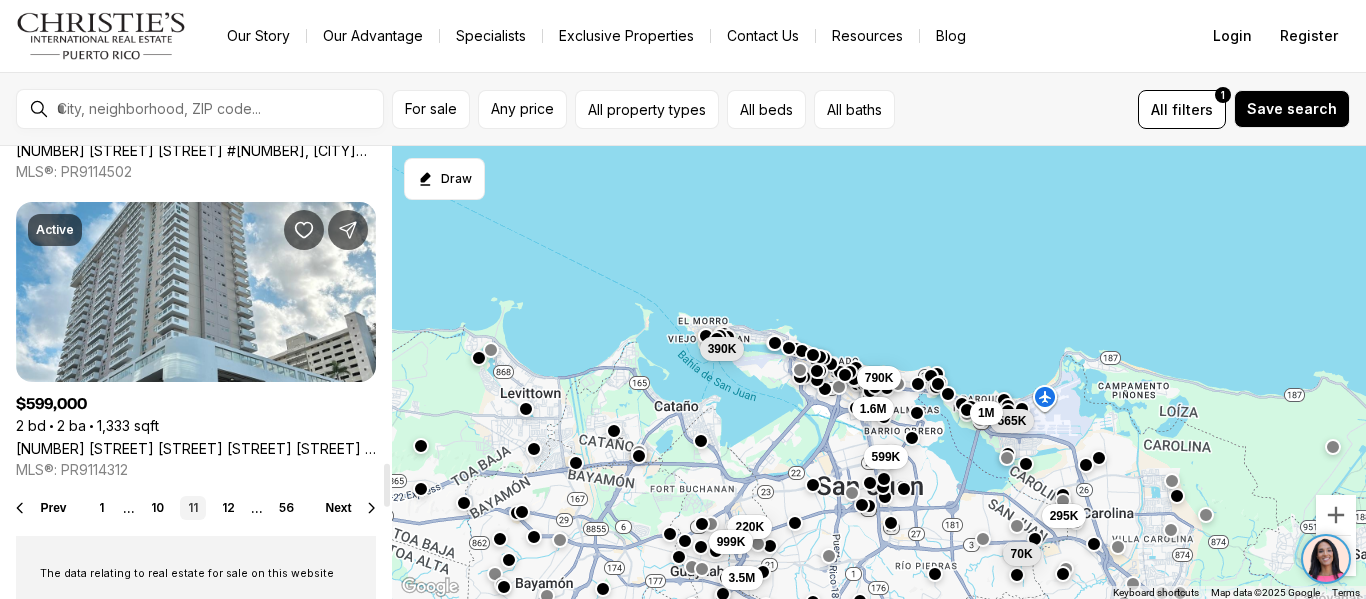 click on "Next" at bounding box center (339, 508) 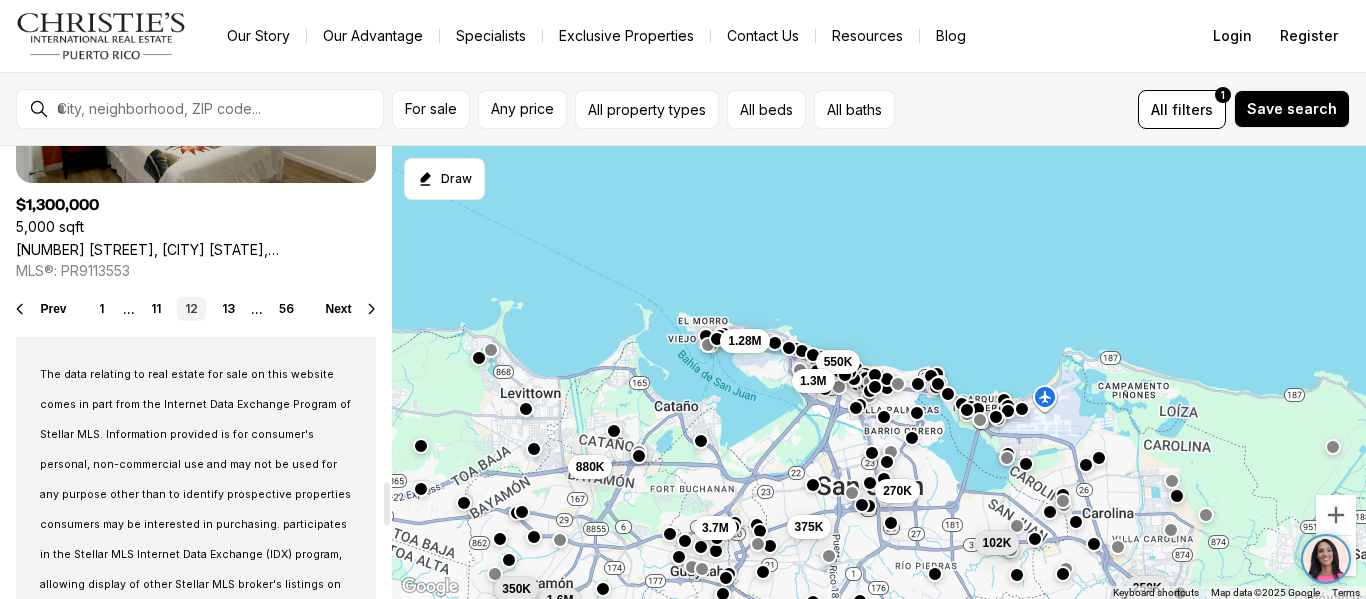 scroll, scrollTop: 3500, scrollLeft: 0, axis: vertical 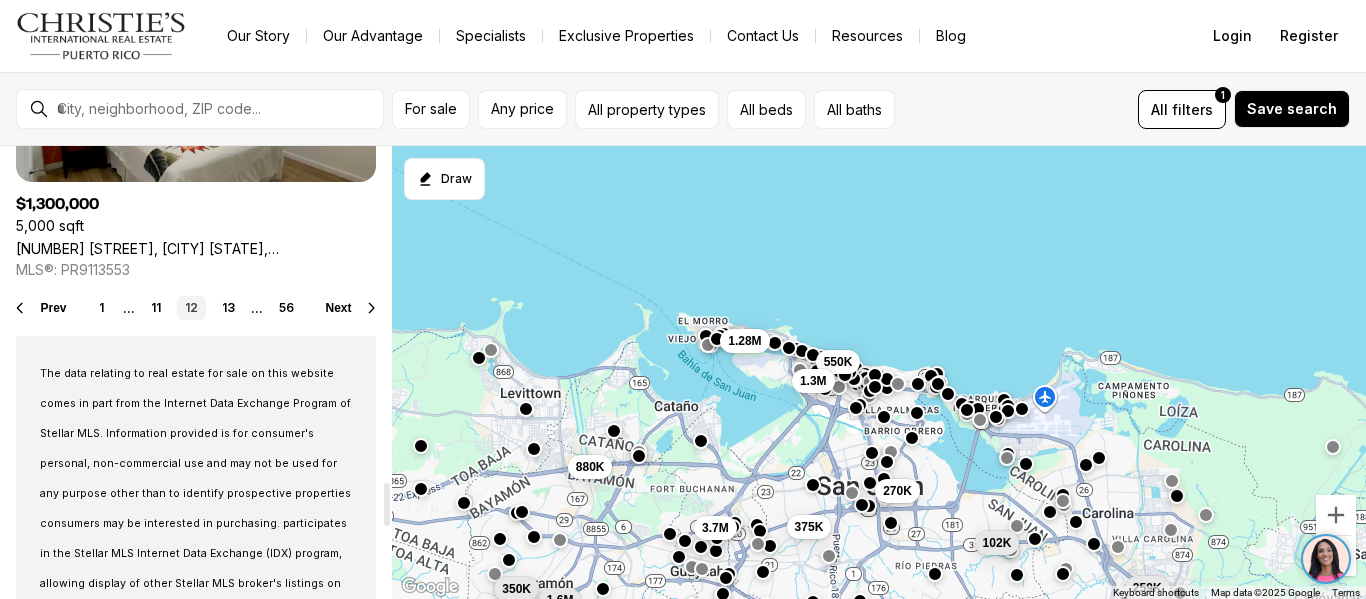 click on "Next" at bounding box center (339, 308) 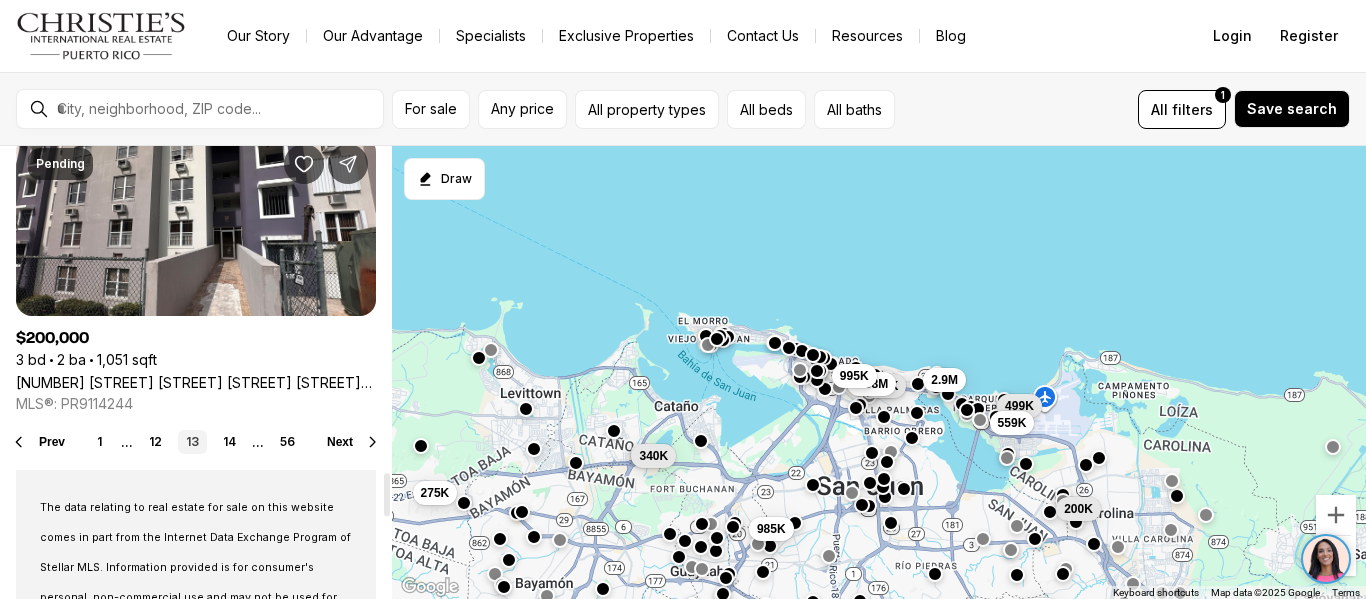 scroll, scrollTop: 3400, scrollLeft: 0, axis: vertical 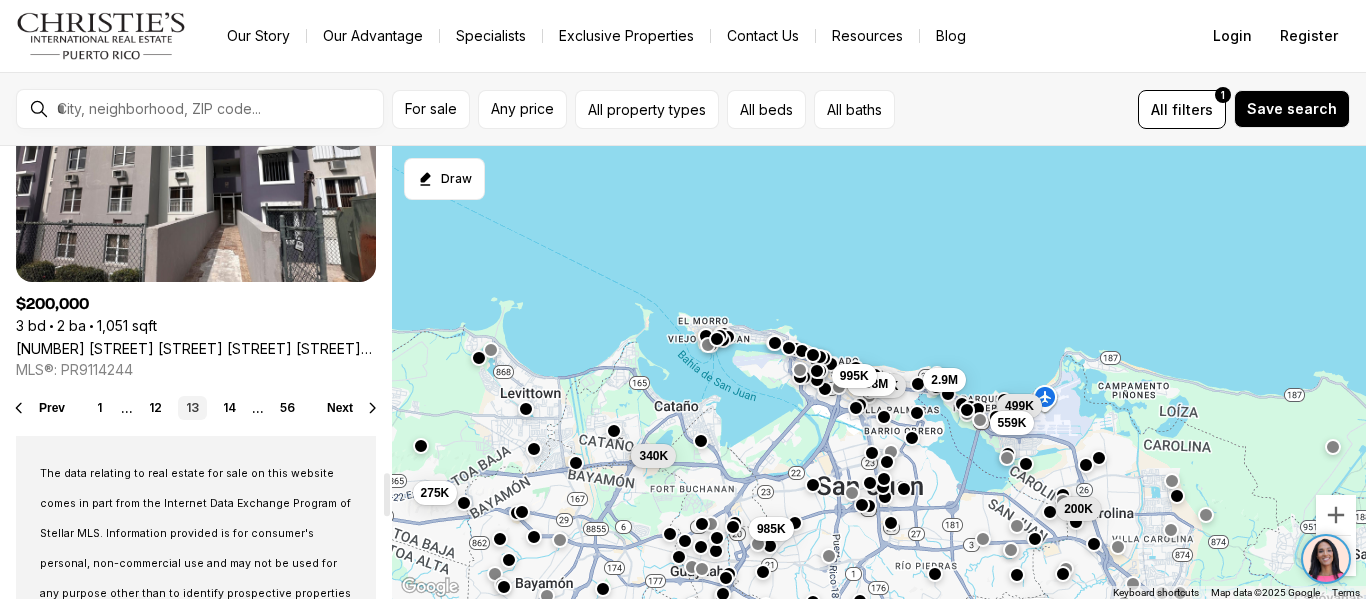 click on "Next" at bounding box center [340, 408] 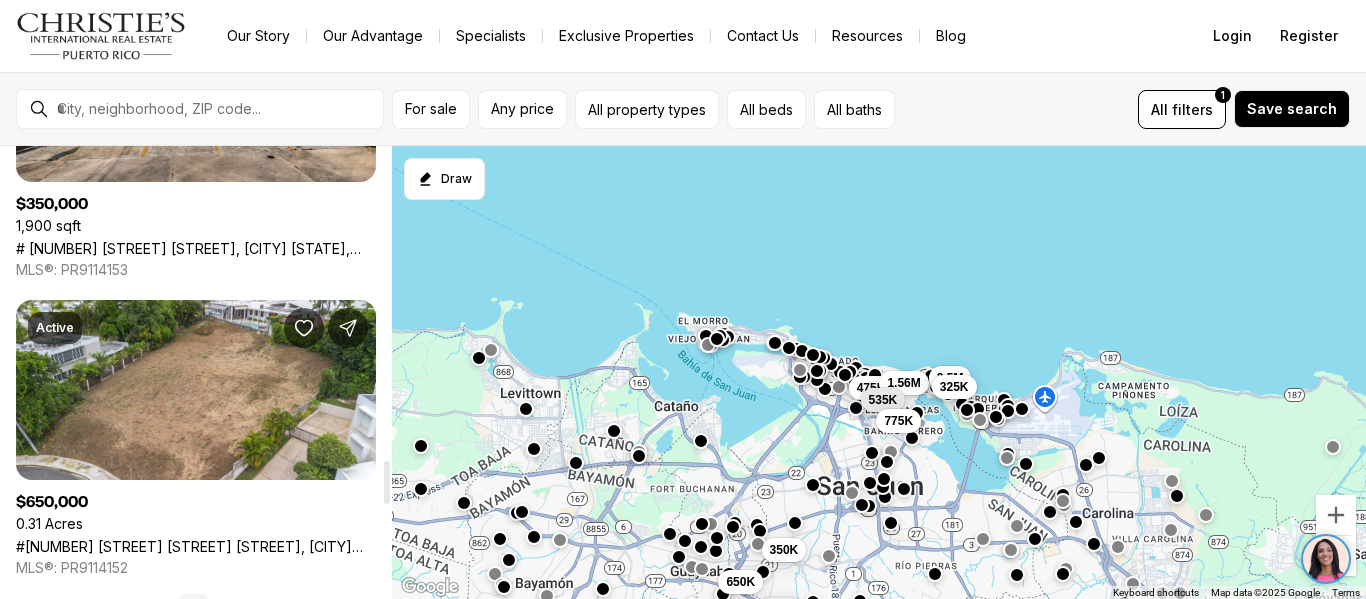 scroll, scrollTop: 3300, scrollLeft: 0, axis: vertical 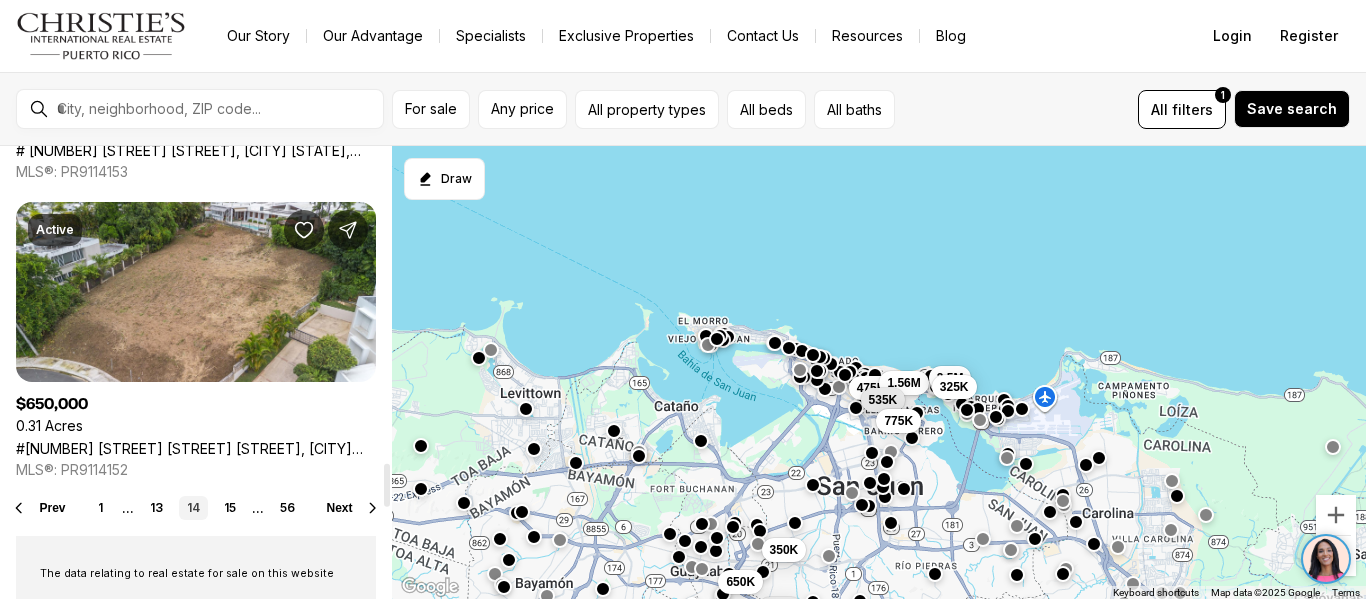 click on "Next" at bounding box center [340, 508] 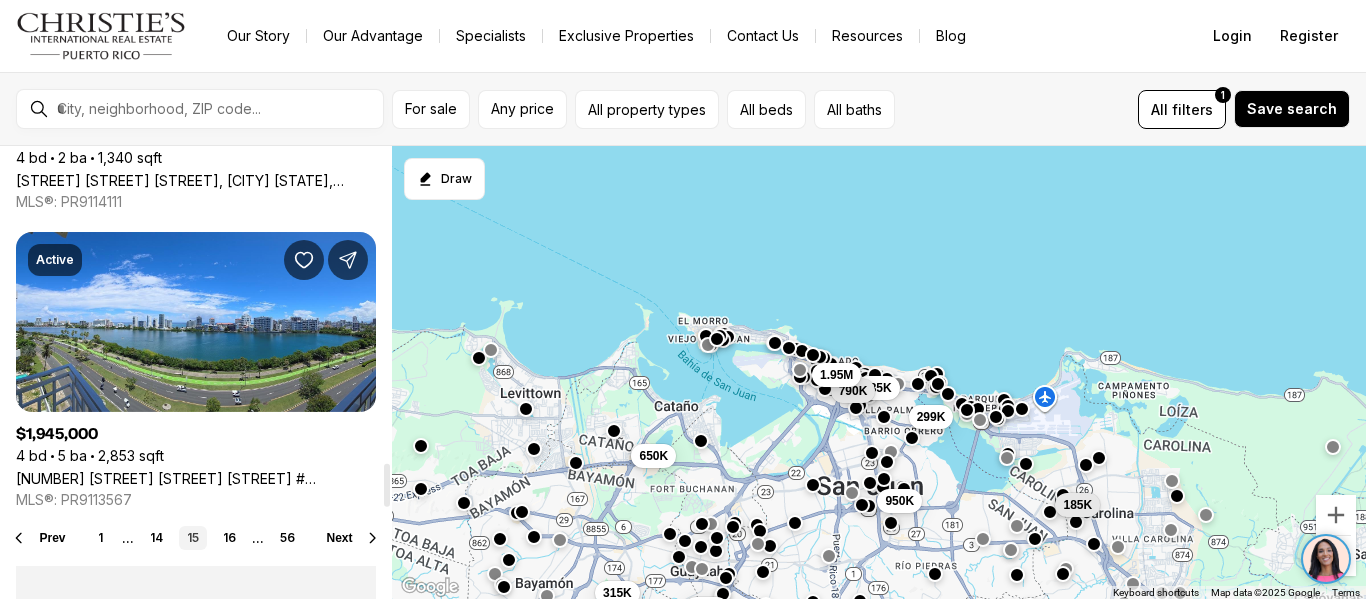 scroll, scrollTop: 3300, scrollLeft: 0, axis: vertical 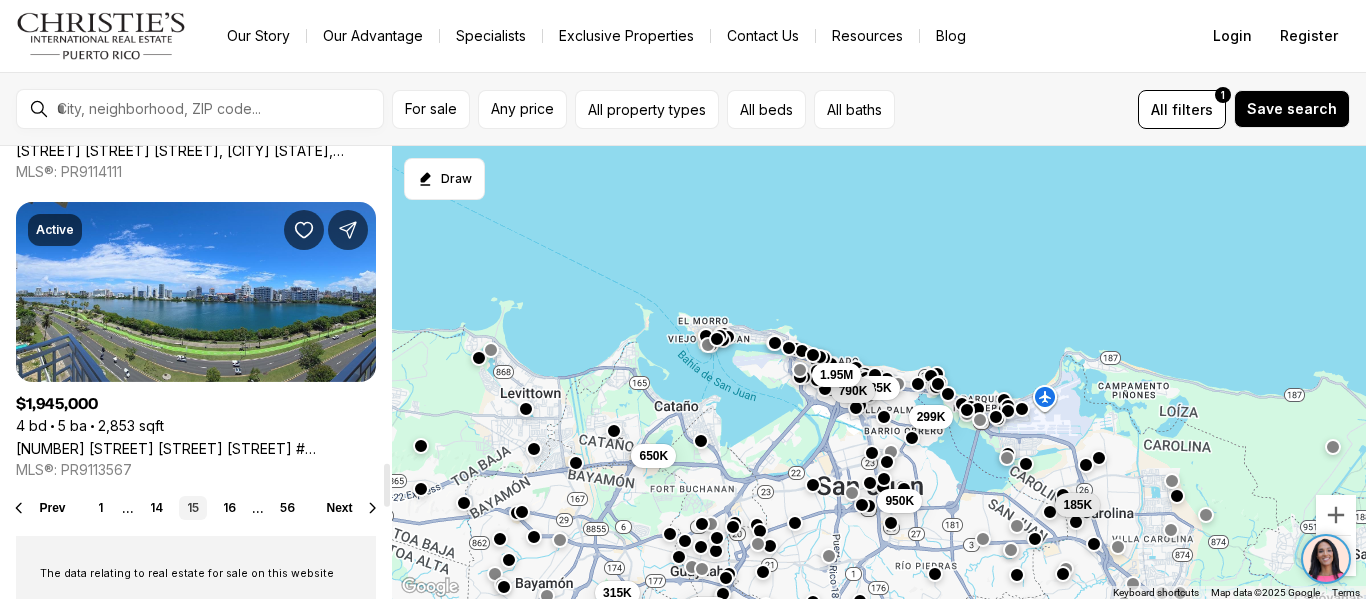 click on "Next" at bounding box center [340, 508] 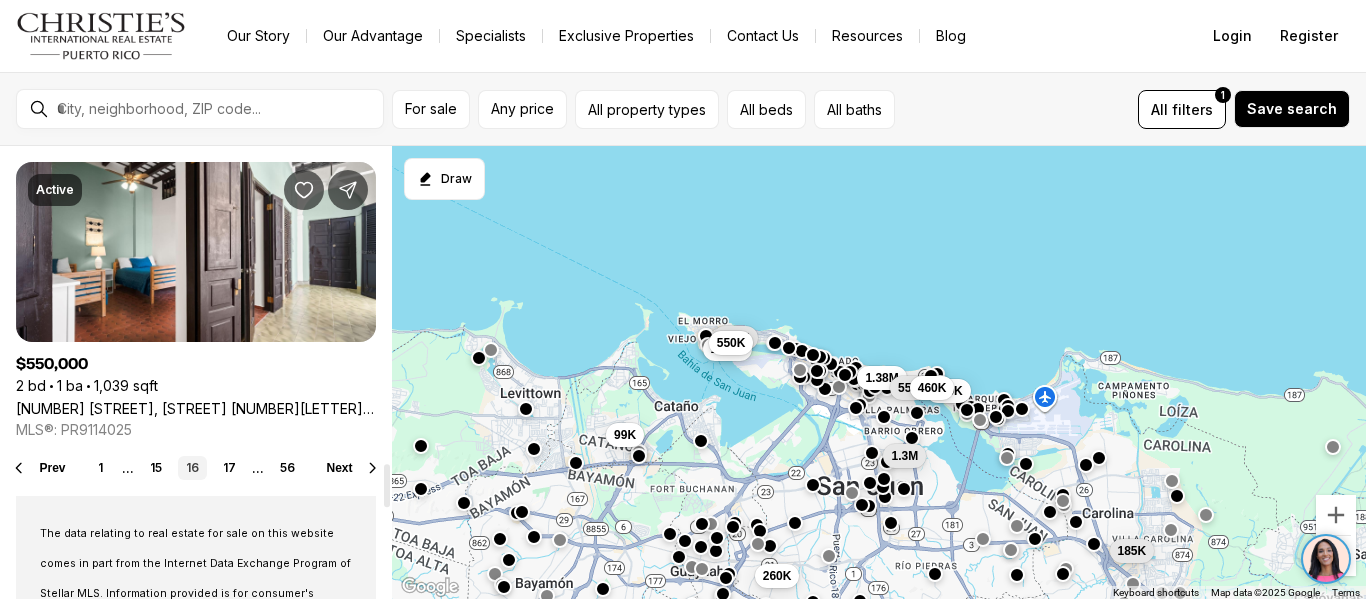 scroll, scrollTop: 3400, scrollLeft: 0, axis: vertical 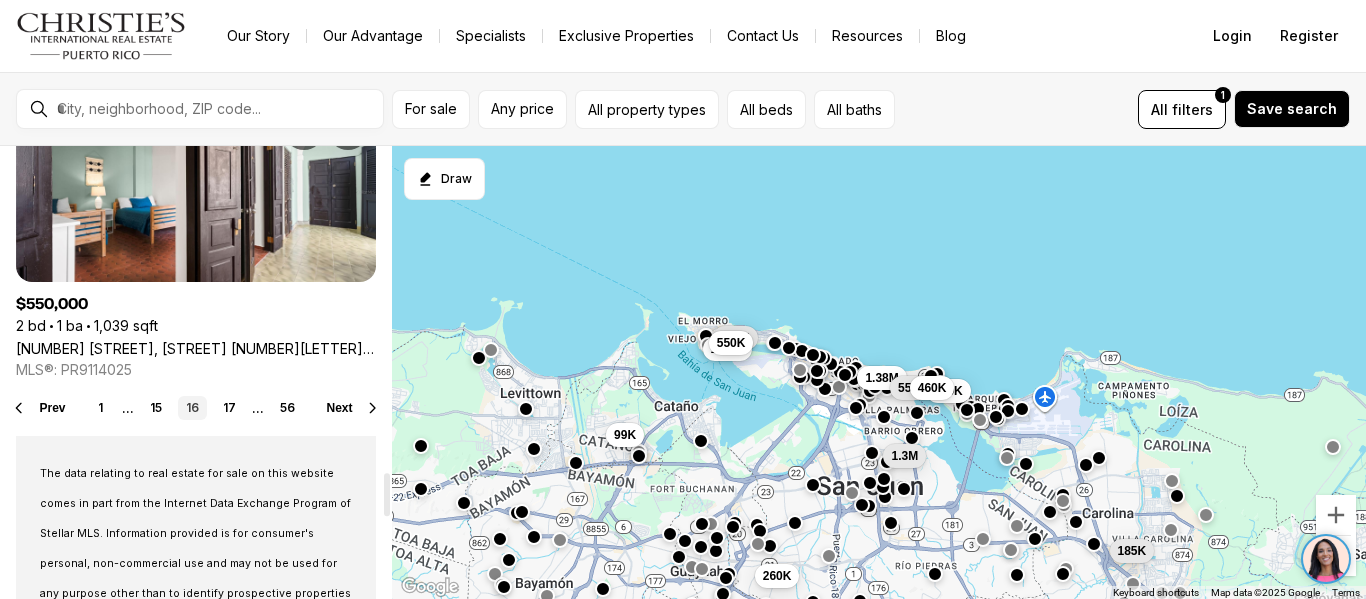 click on "Next" at bounding box center (340, 408) 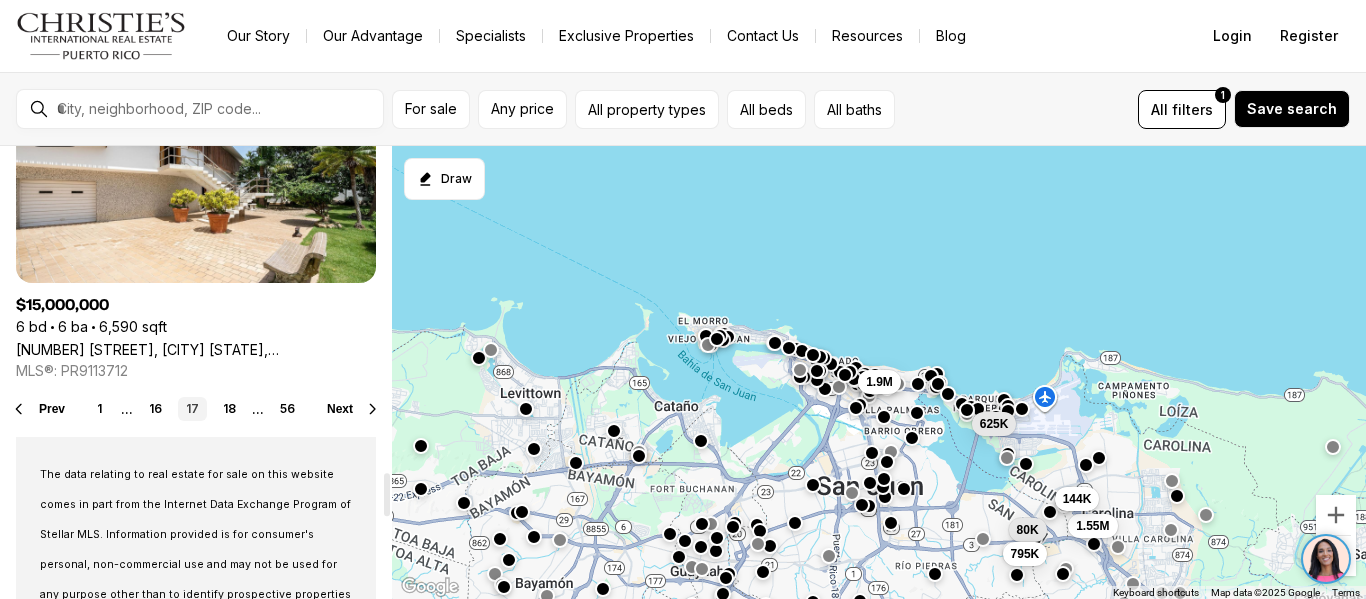scroll, scrollTop: 3400, scrollLeft: 0, axis: vertical 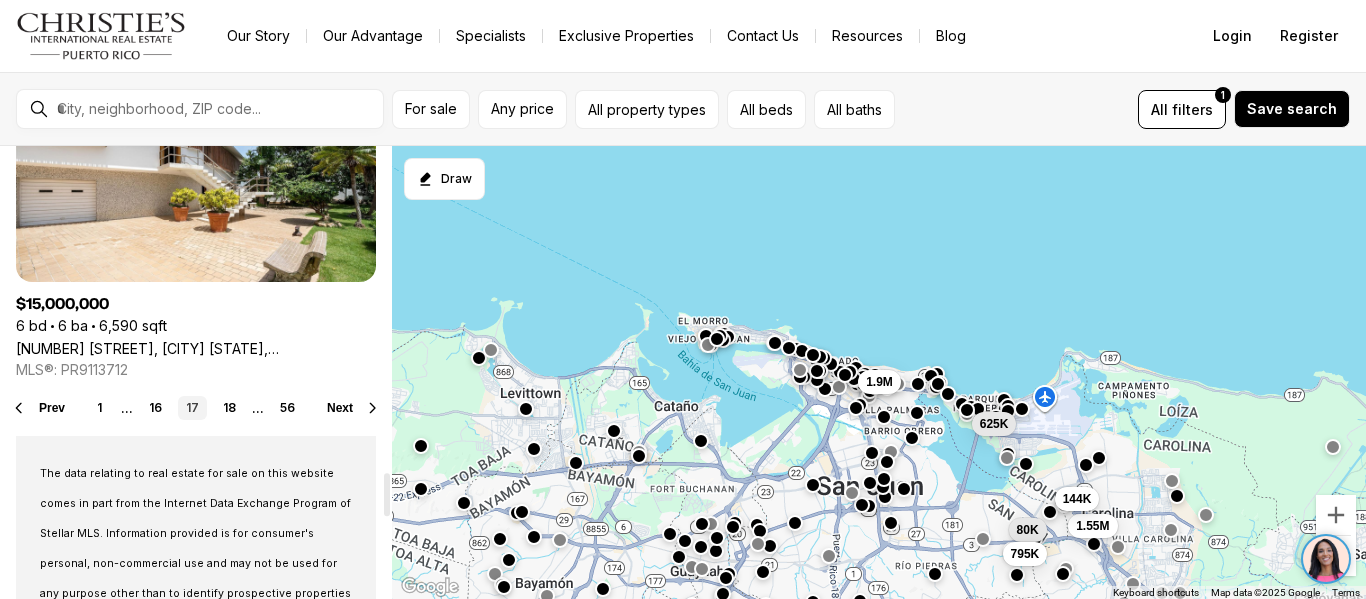 click on "Next" at bounding box center (340, 408) 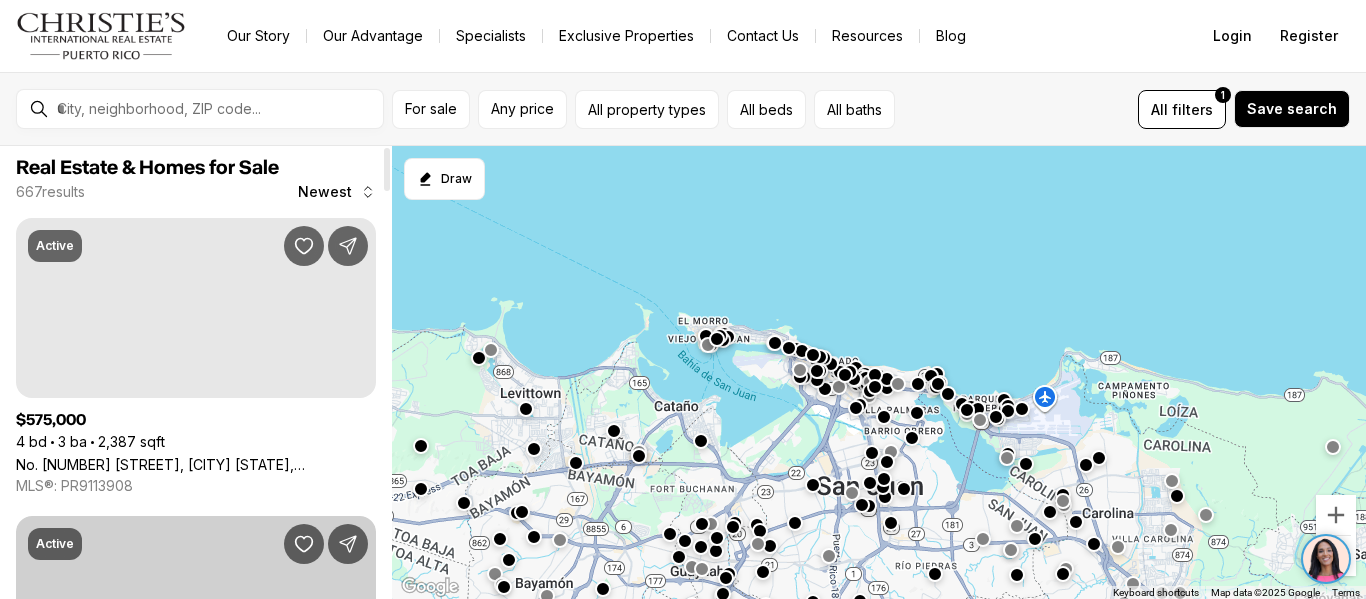 scroll, scrollTop: 0, scrollLeft: 0, axis: both 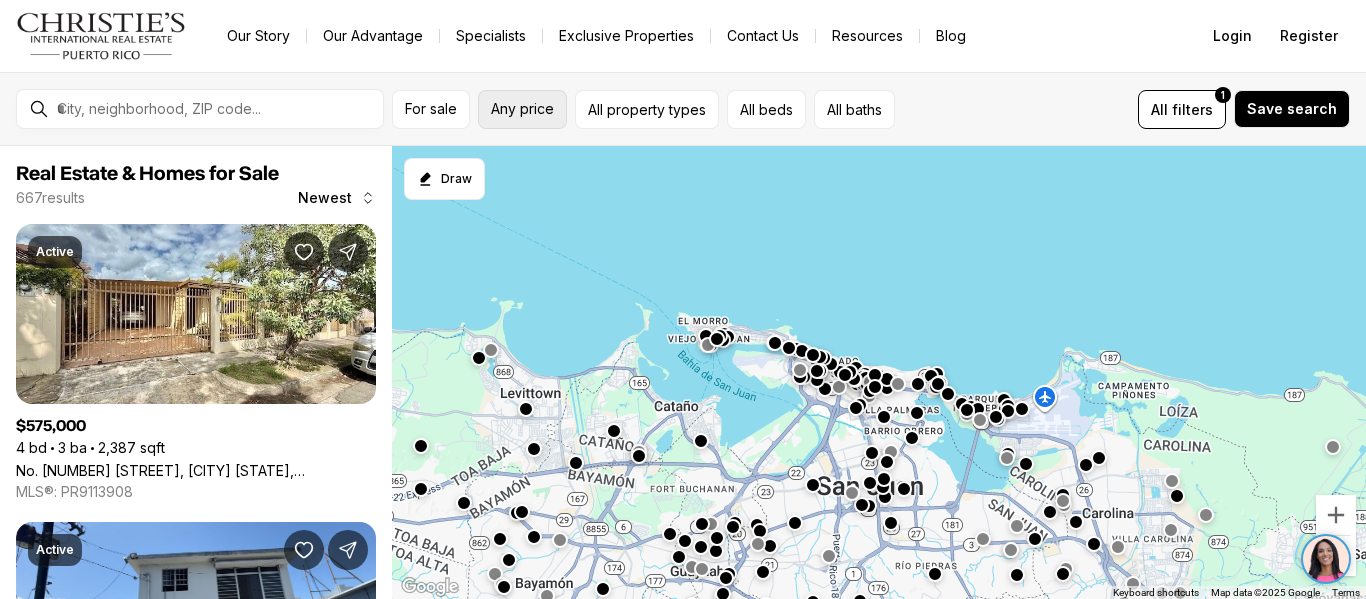 click on "Any price" at bounding box center [522, 109] 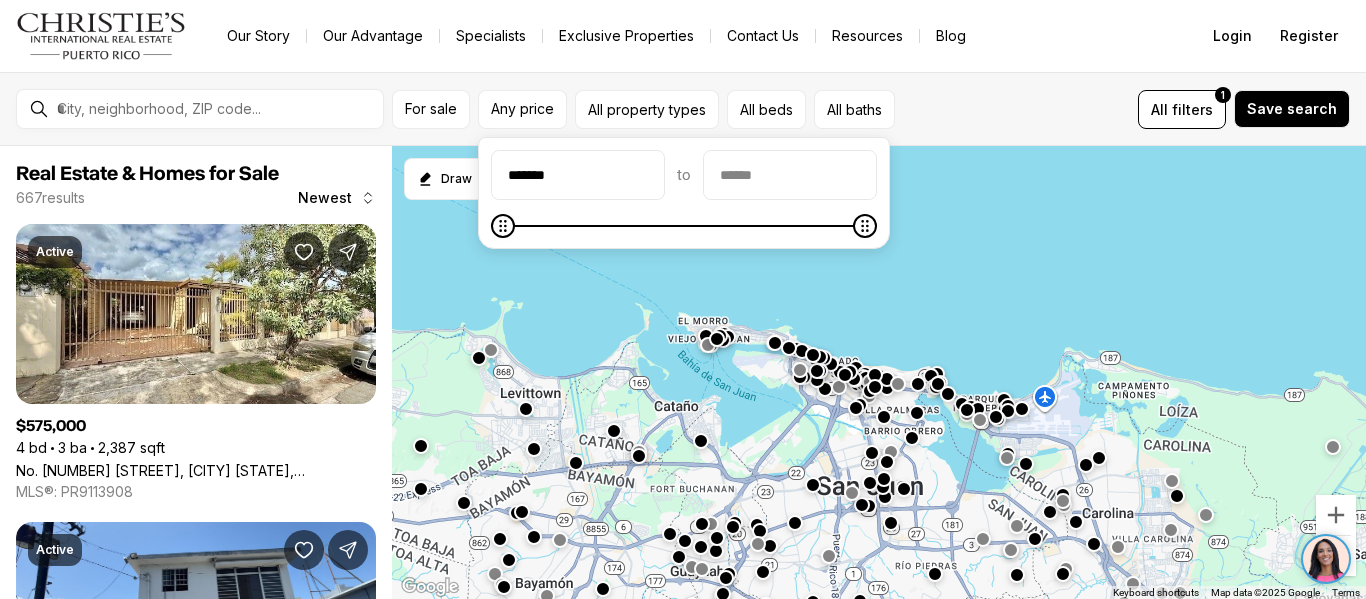 type on "*******" 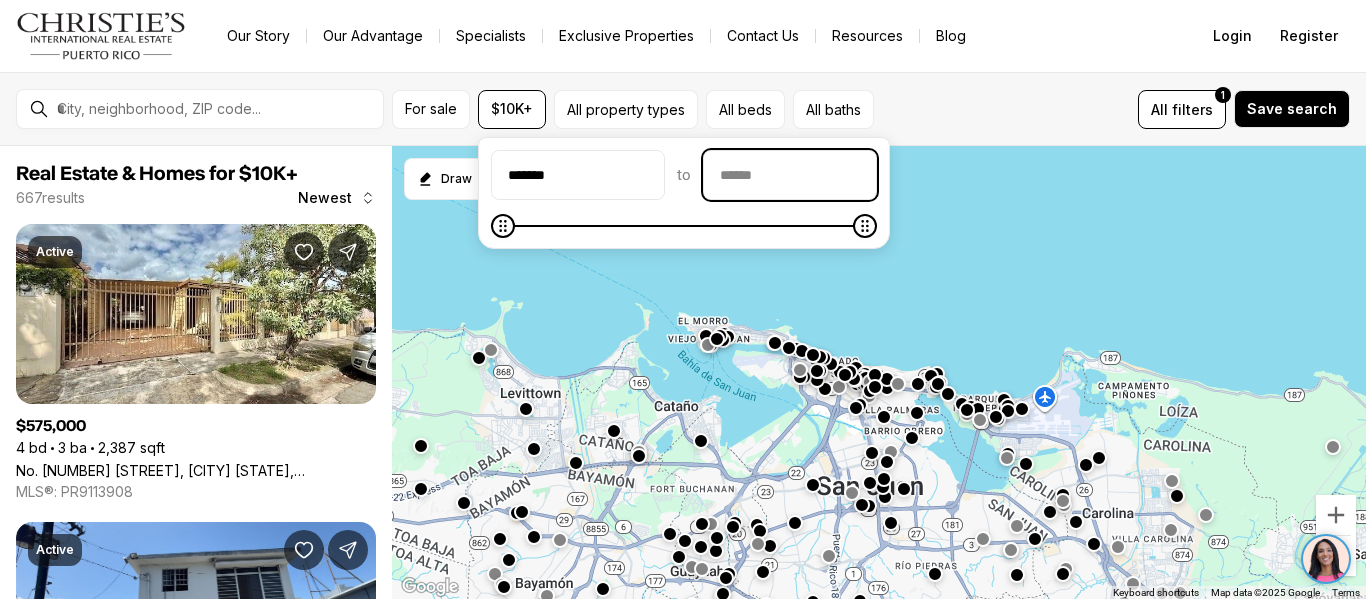 click at bounding box center (790, 175) 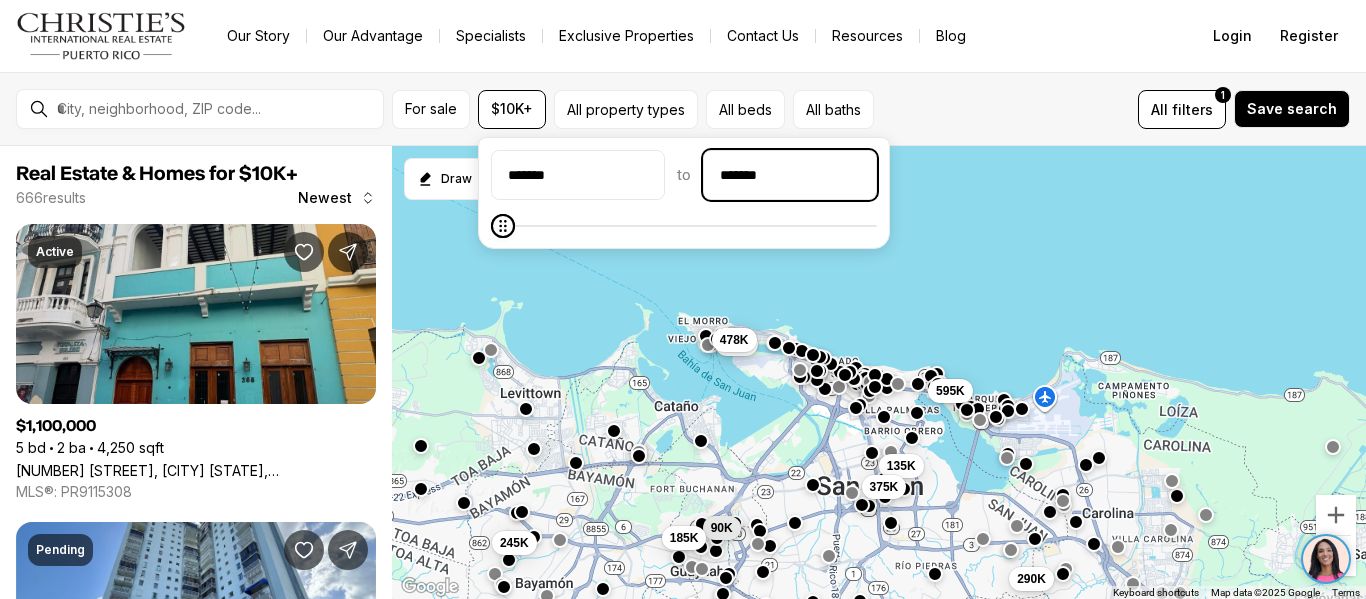 type on "********" 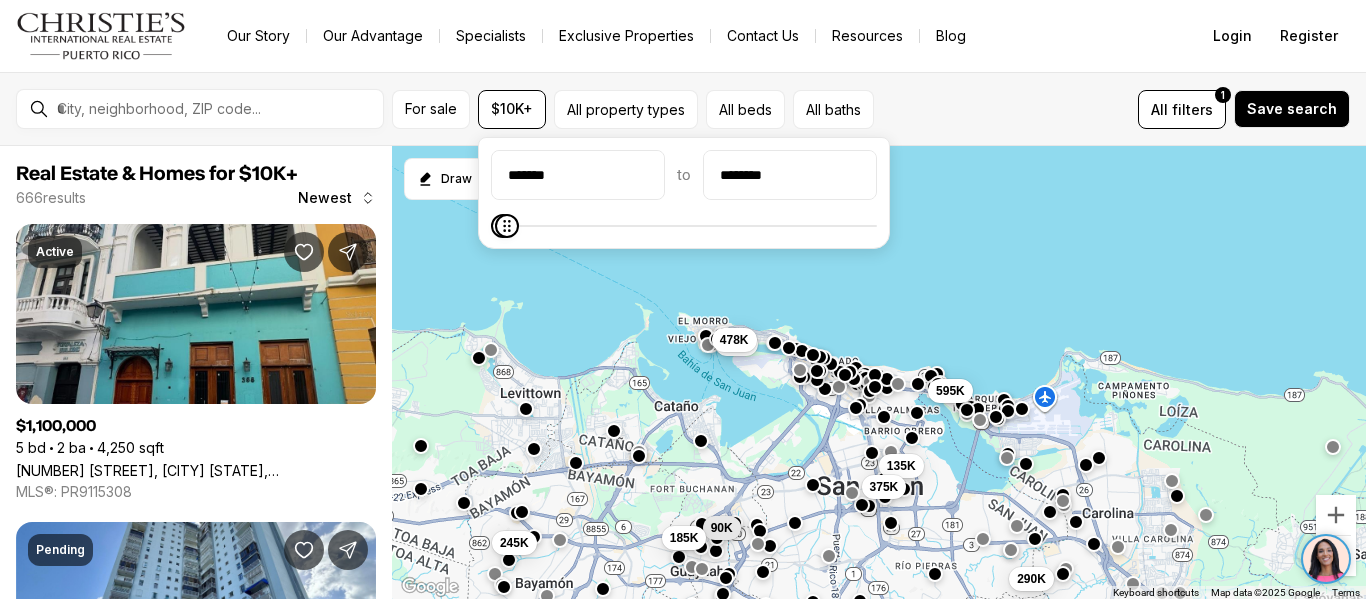 click on "135K 375K 235K 290K 595K 90K 185K 245K 1.1M 478K" at bounding box center (879, 373) 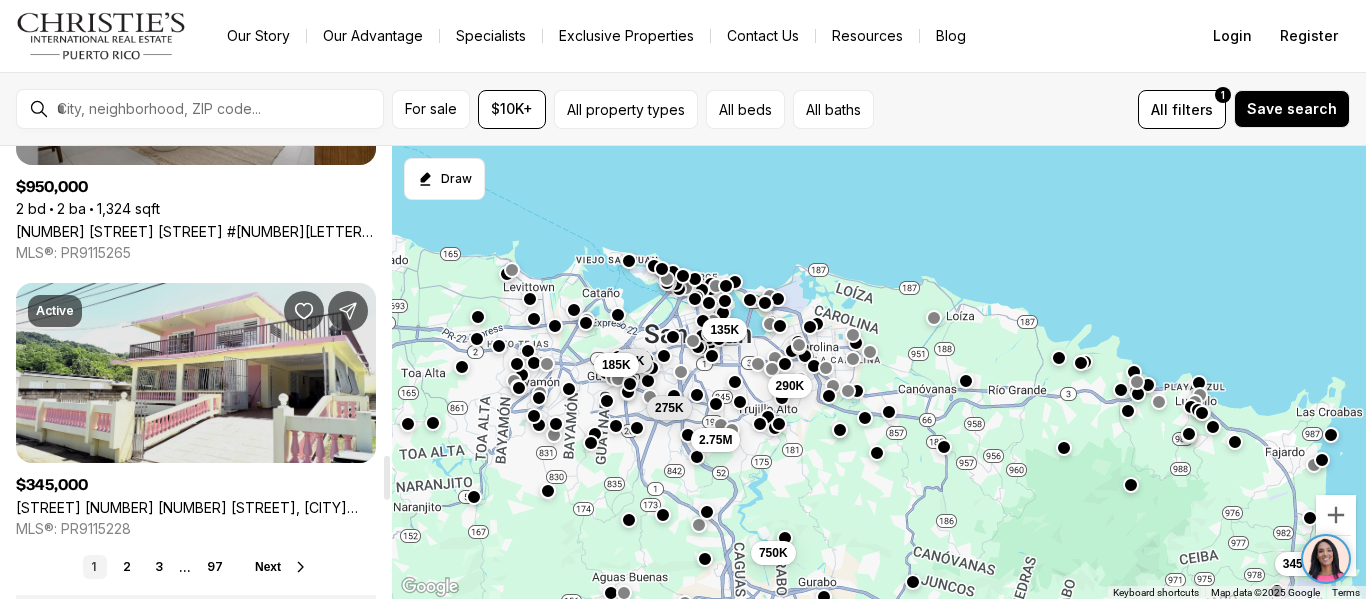 scroll, scrollTop: 3200, scrollLeft: 0, axis: vertical 